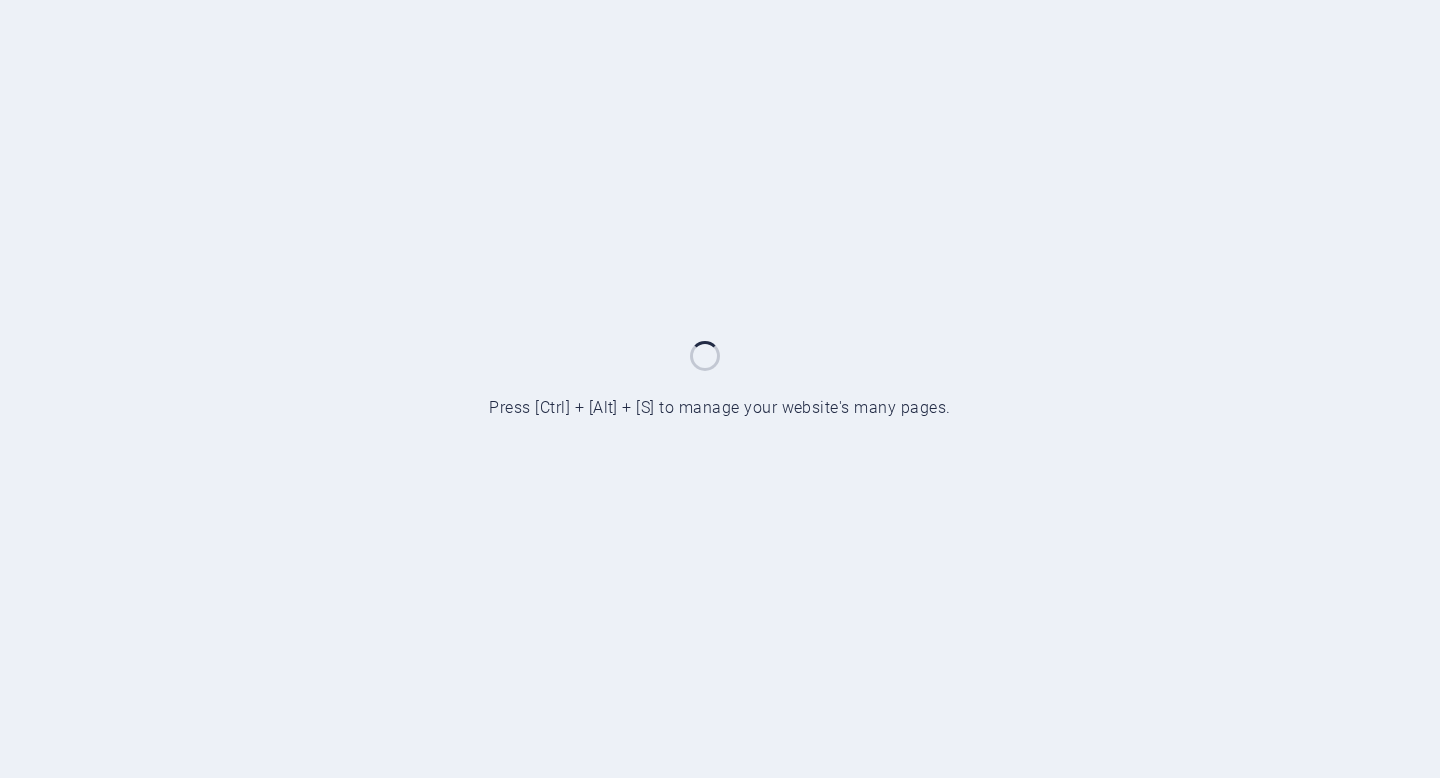 scroll, scrollTop: 0, scrollLeft: 0, axis: both 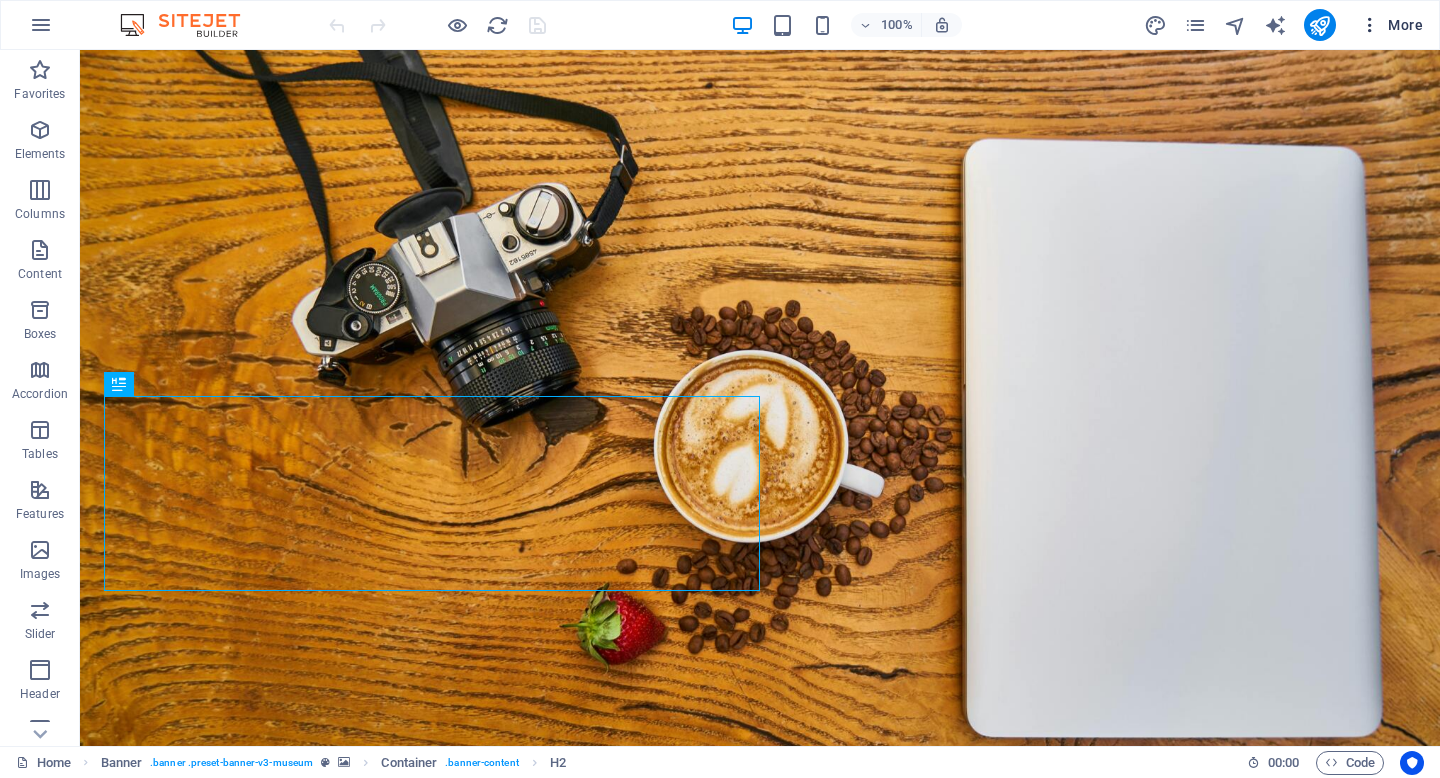 click on "More" at bounding box center (1391, 25) 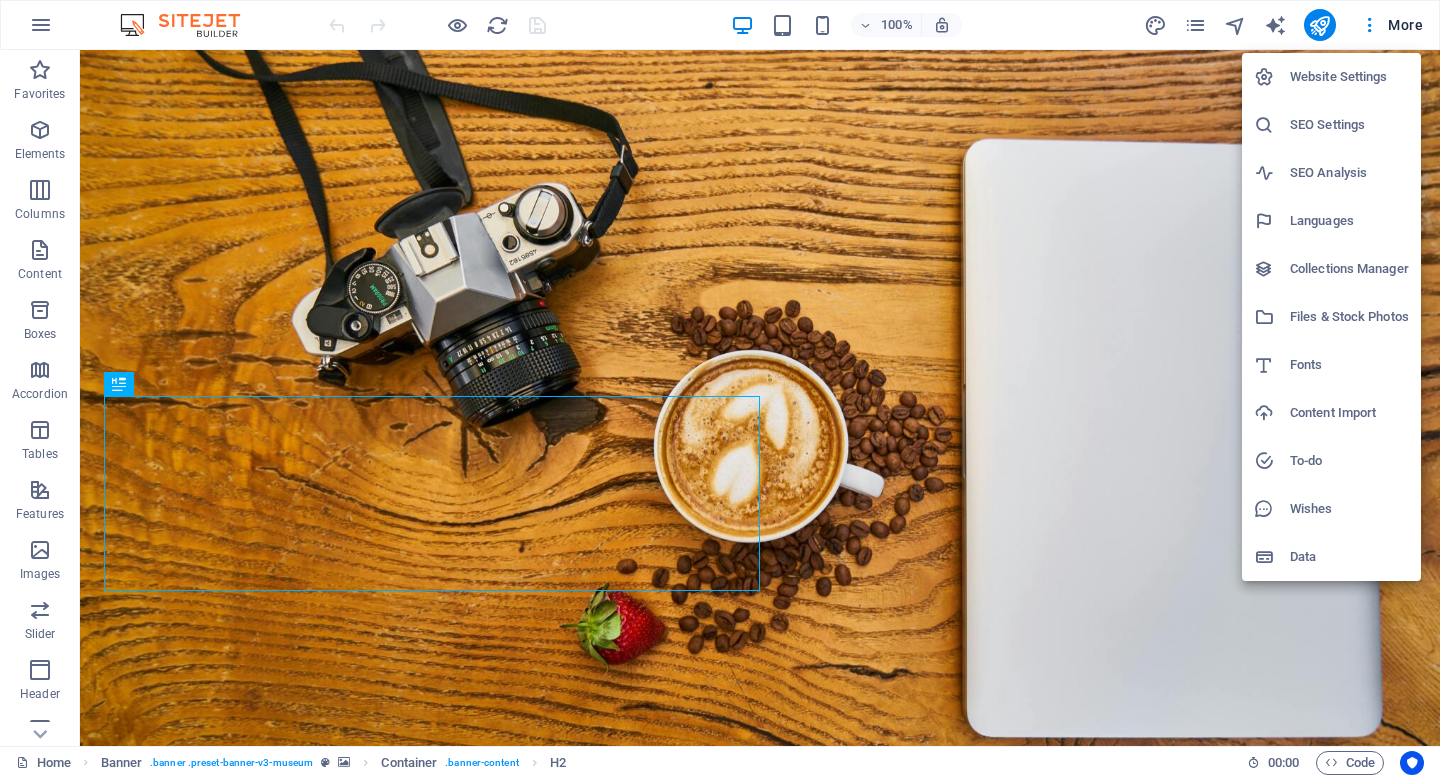 click on "To-do" at bounding box center [1349, 461] 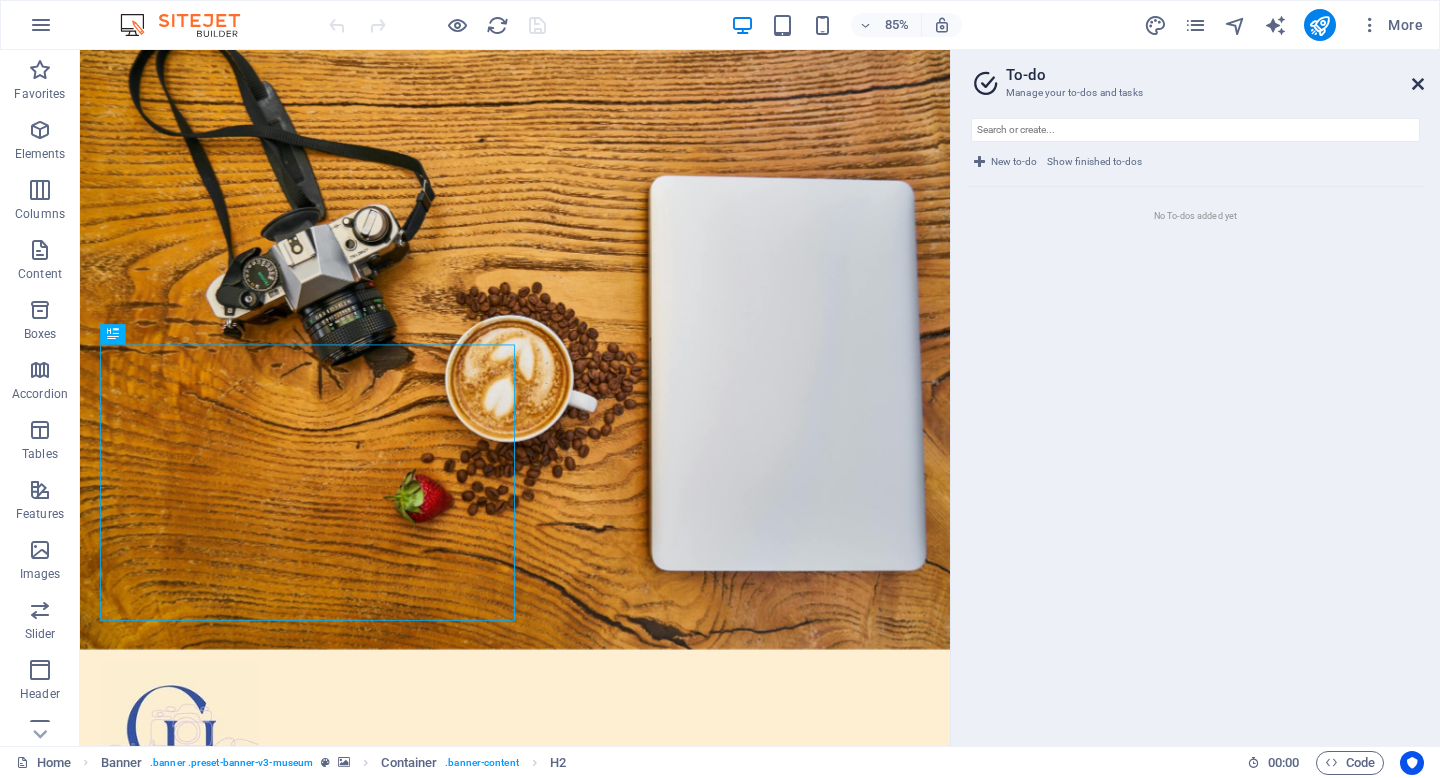 click at bounding box center (1418, 84) 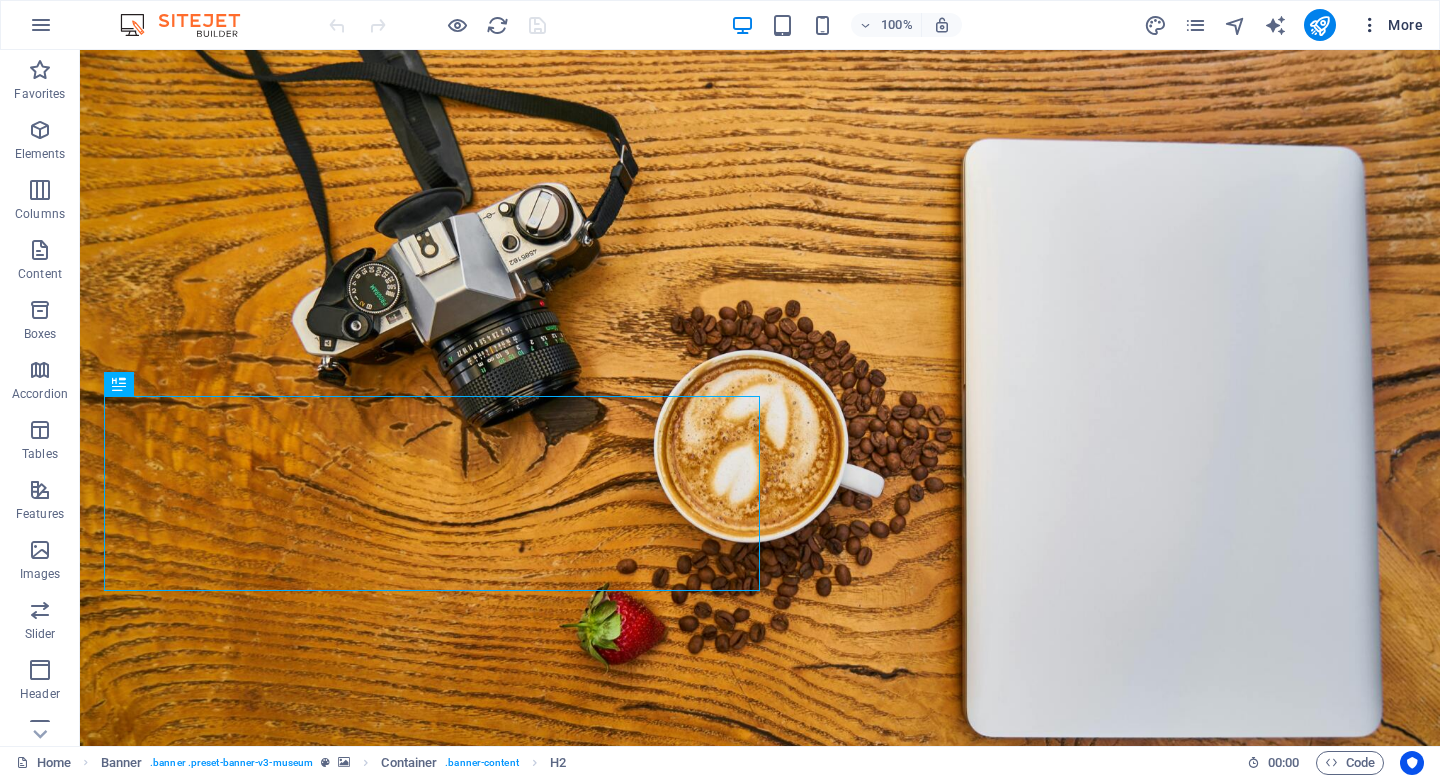 click on "More" at bounding box center [1391, 25] 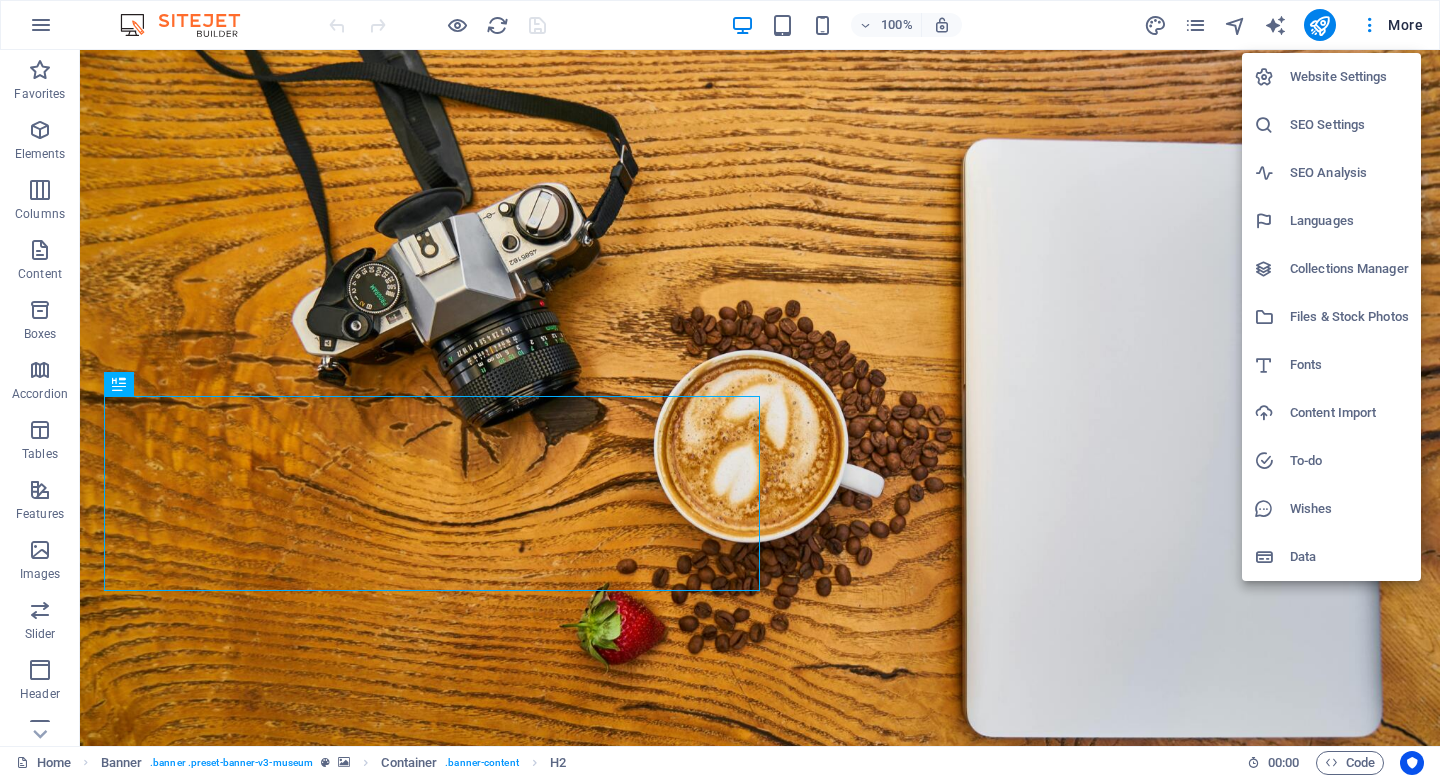 click at bounding box center (720, 389) 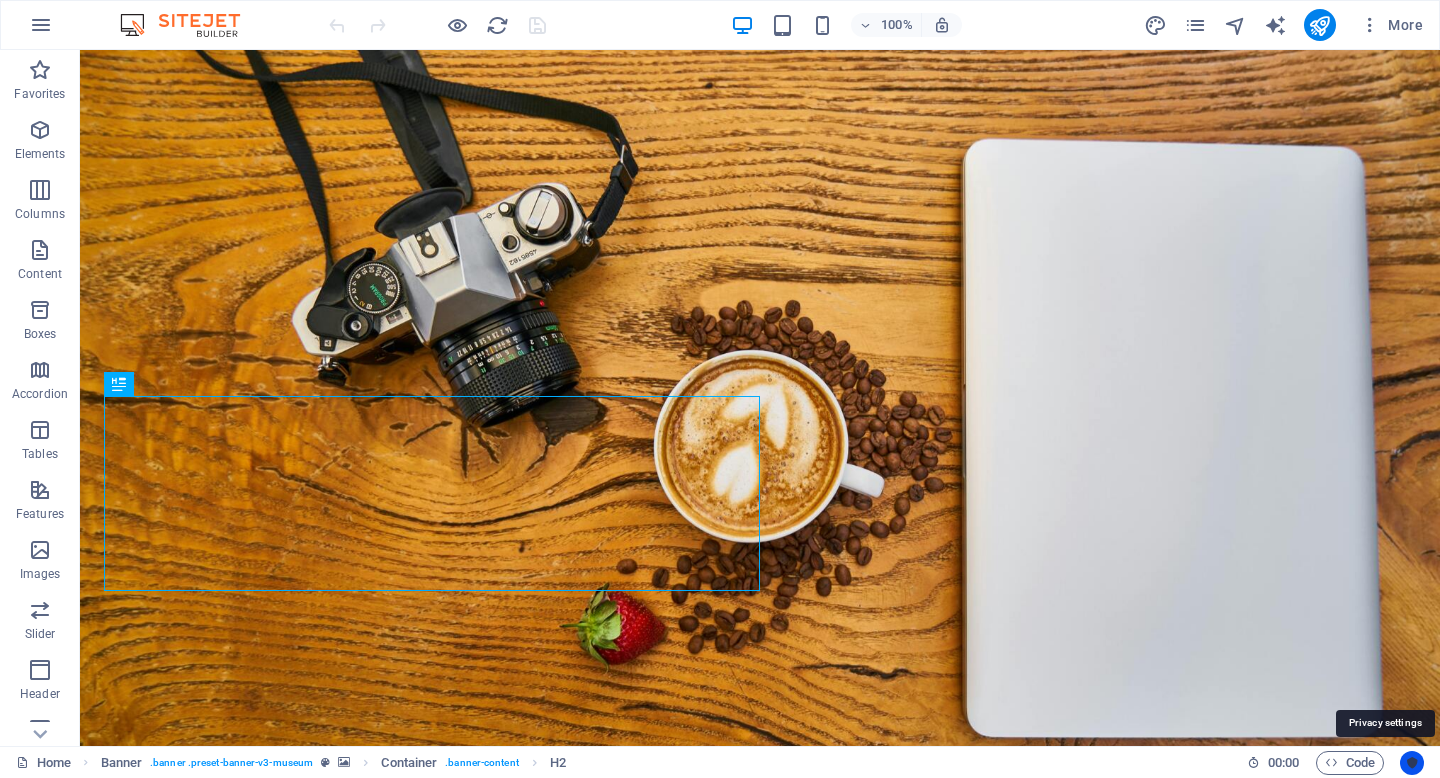 click at bounding box center (1412, 763) 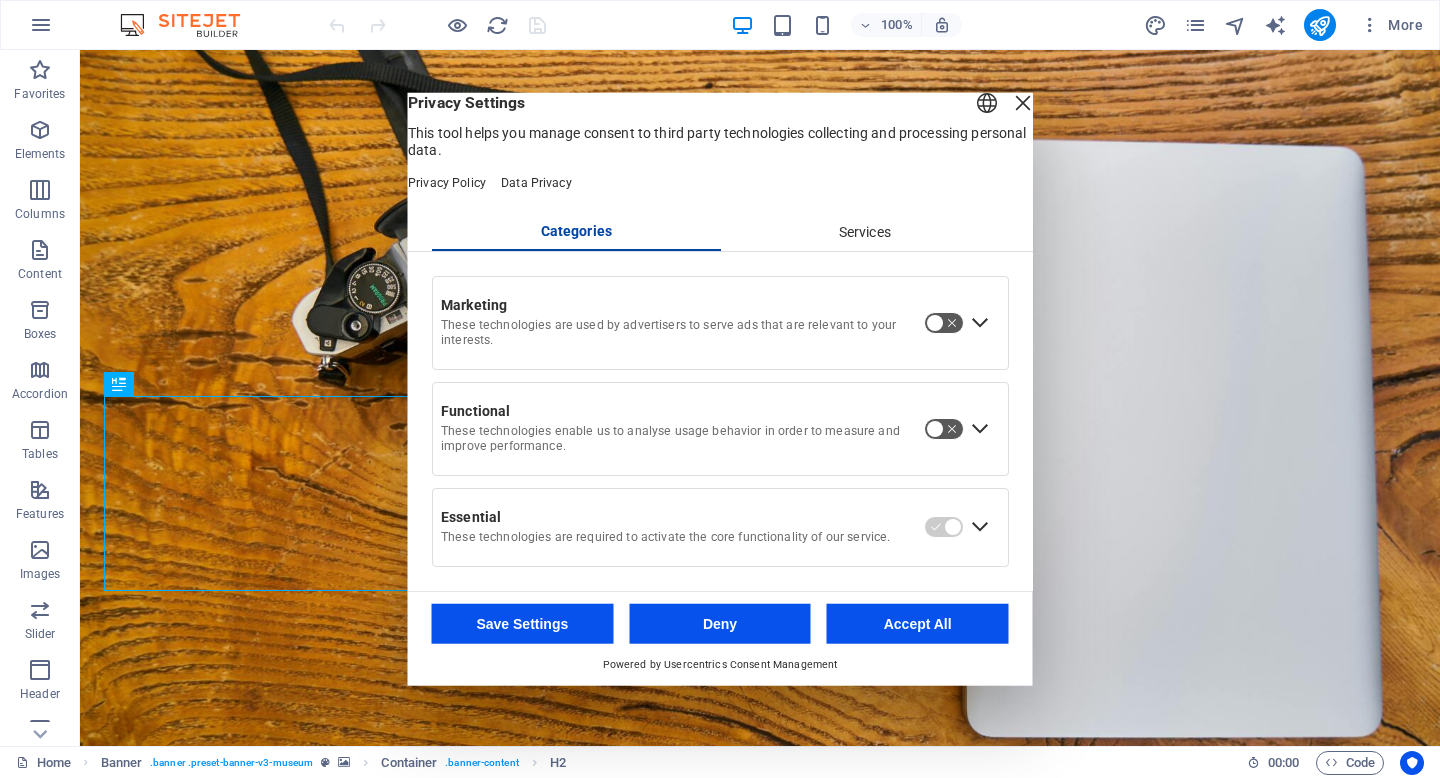 click on "Services" at bounding box center [864, 233] 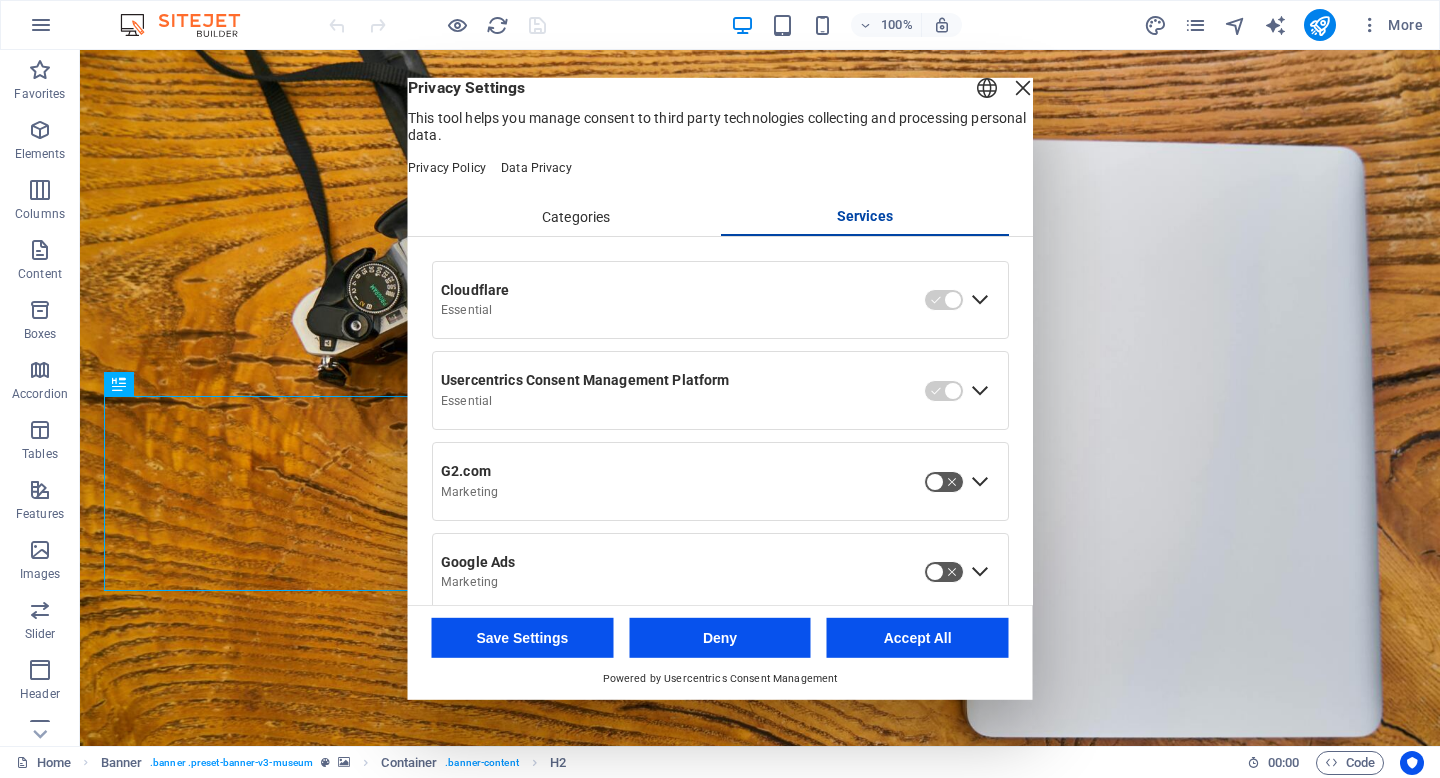 click on "English
Deutsch" at bounding box center [987, 90] 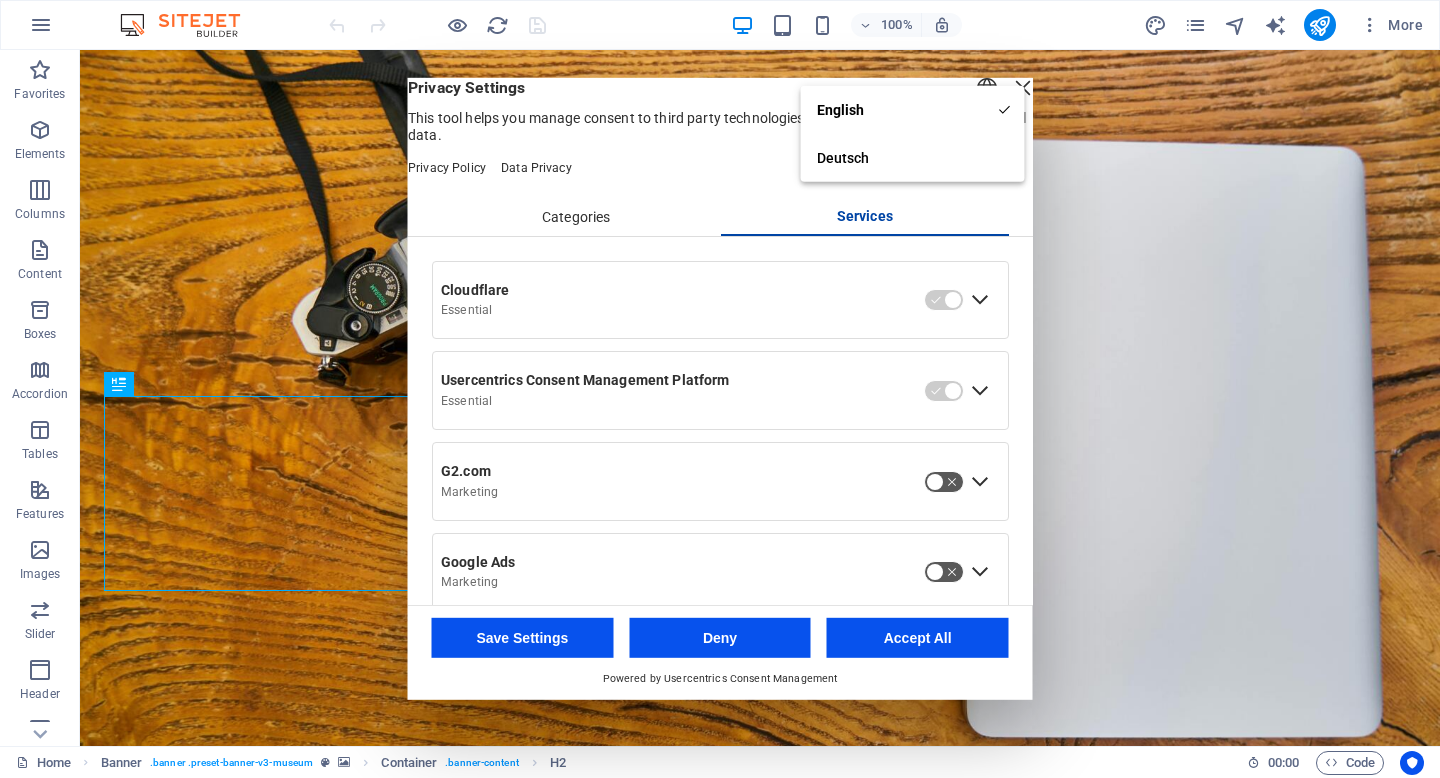 click on "English" at bounding box center (913, 110) 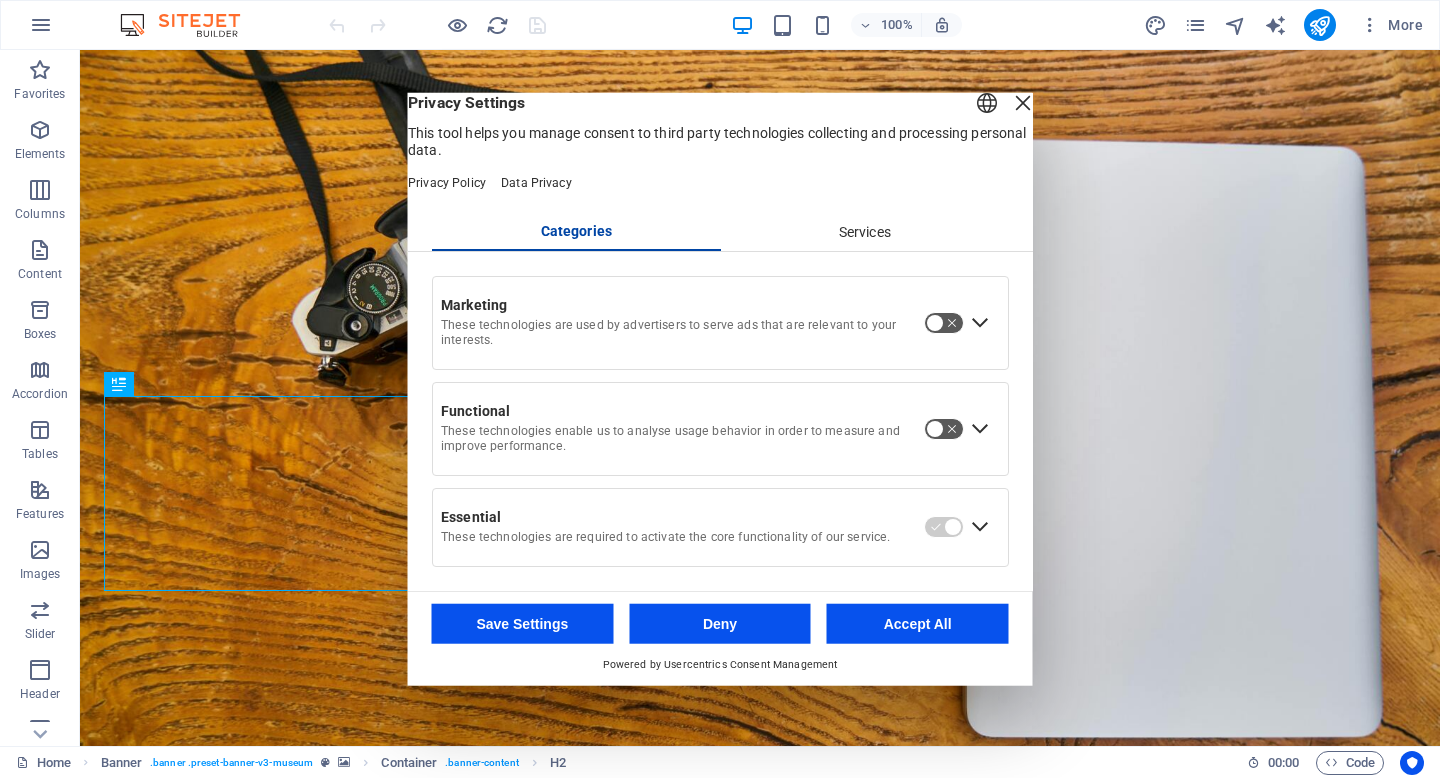 click on "Privacy Settings
This tool helps you manage consent to third party technologies collecting and processing personal data." at bounding box center (720, 126) 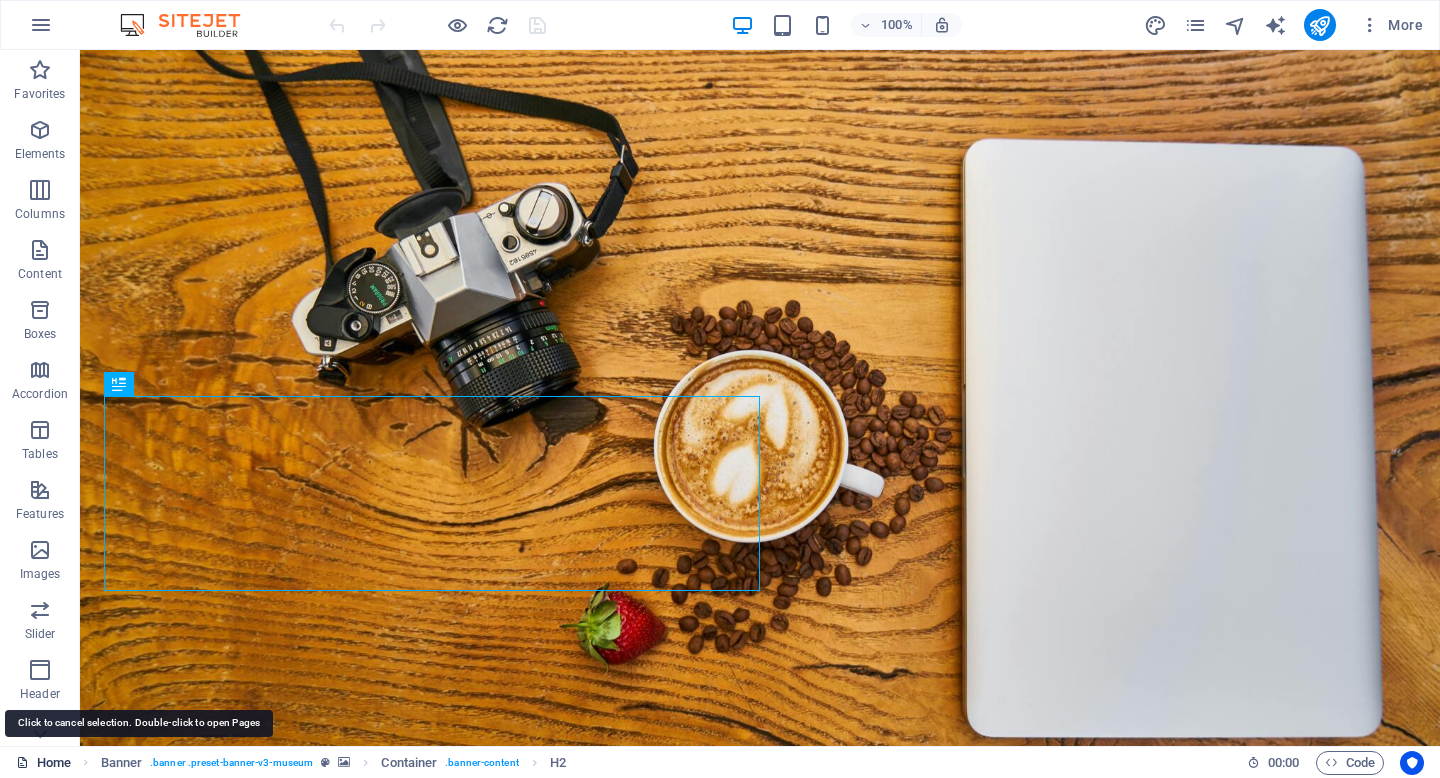 click on "Home" at bounding box center [43, 763] 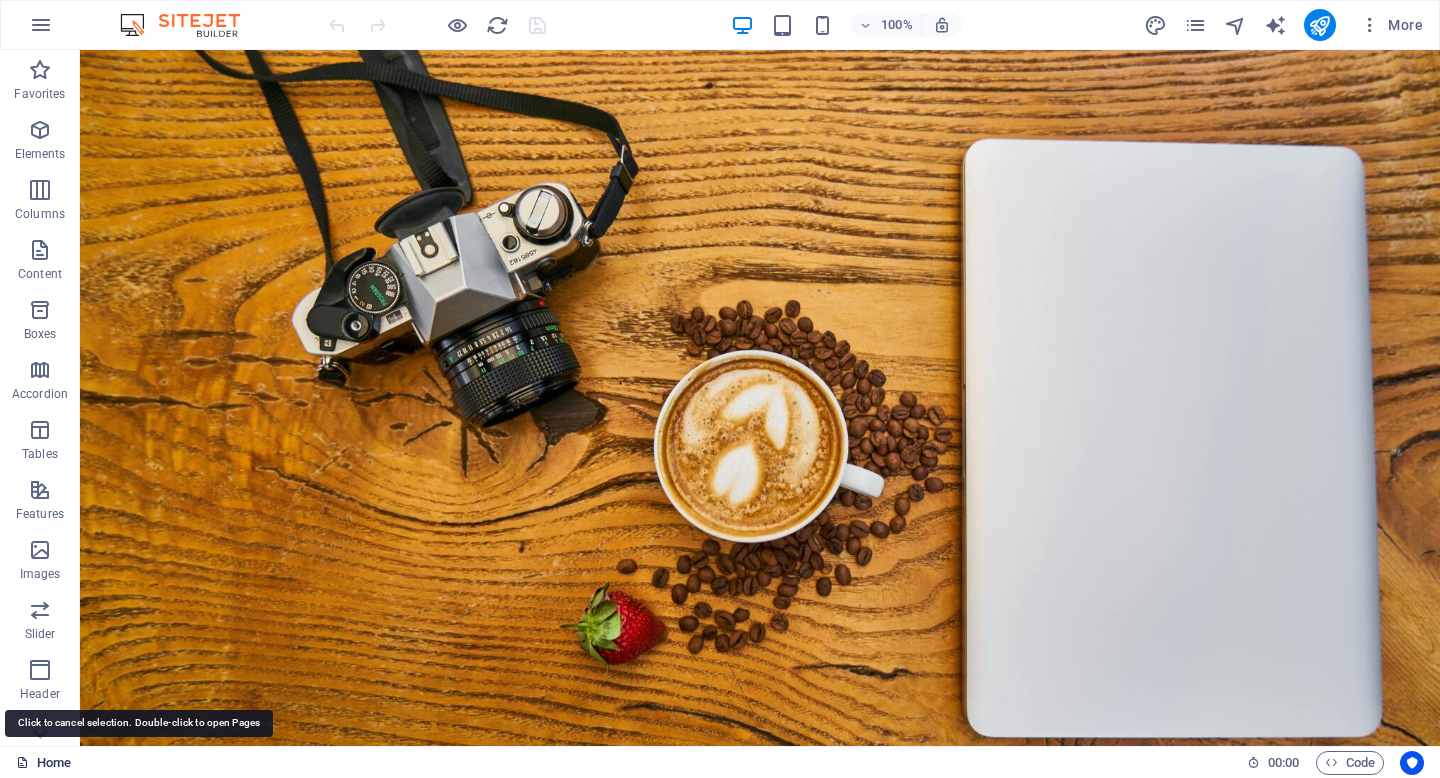 click on "Home" at bounding box center (43, 763) 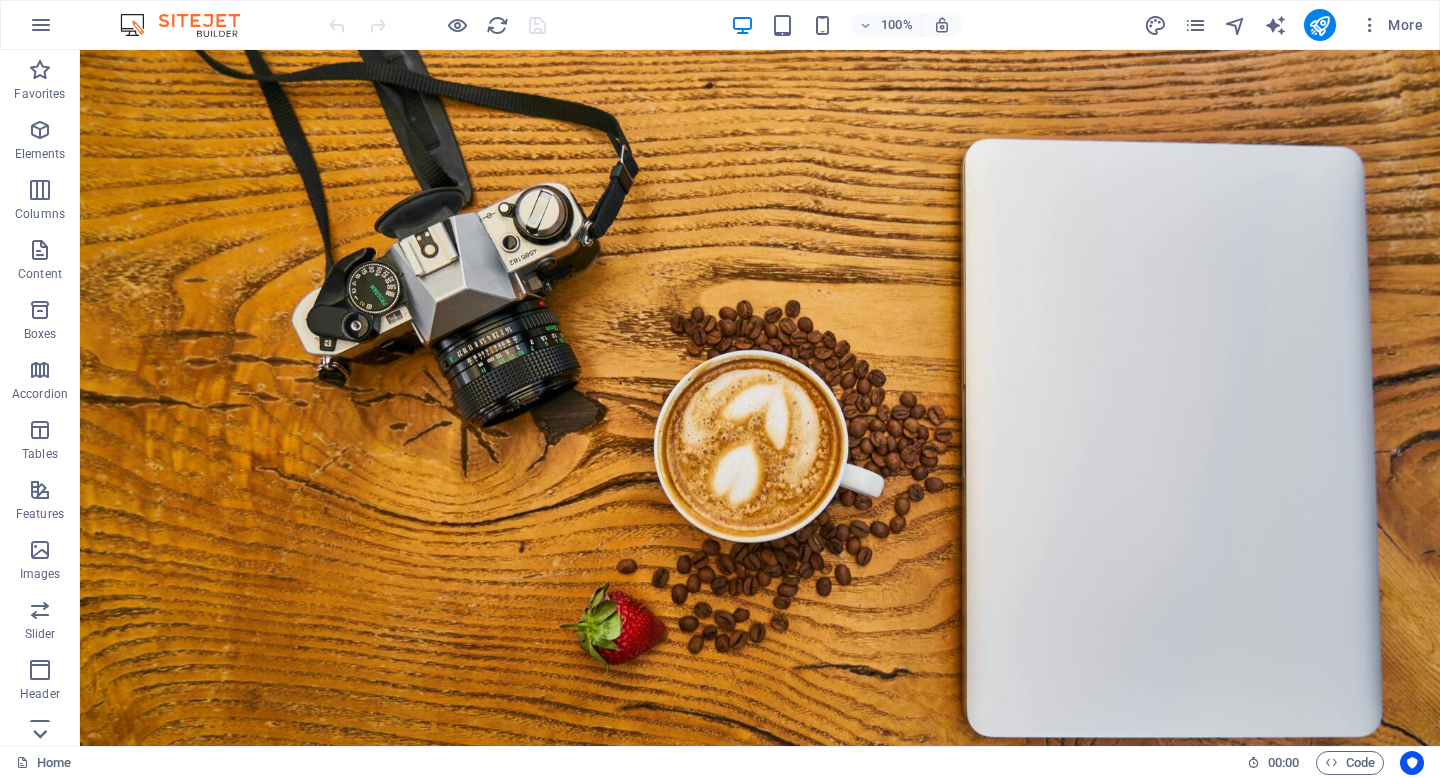 click 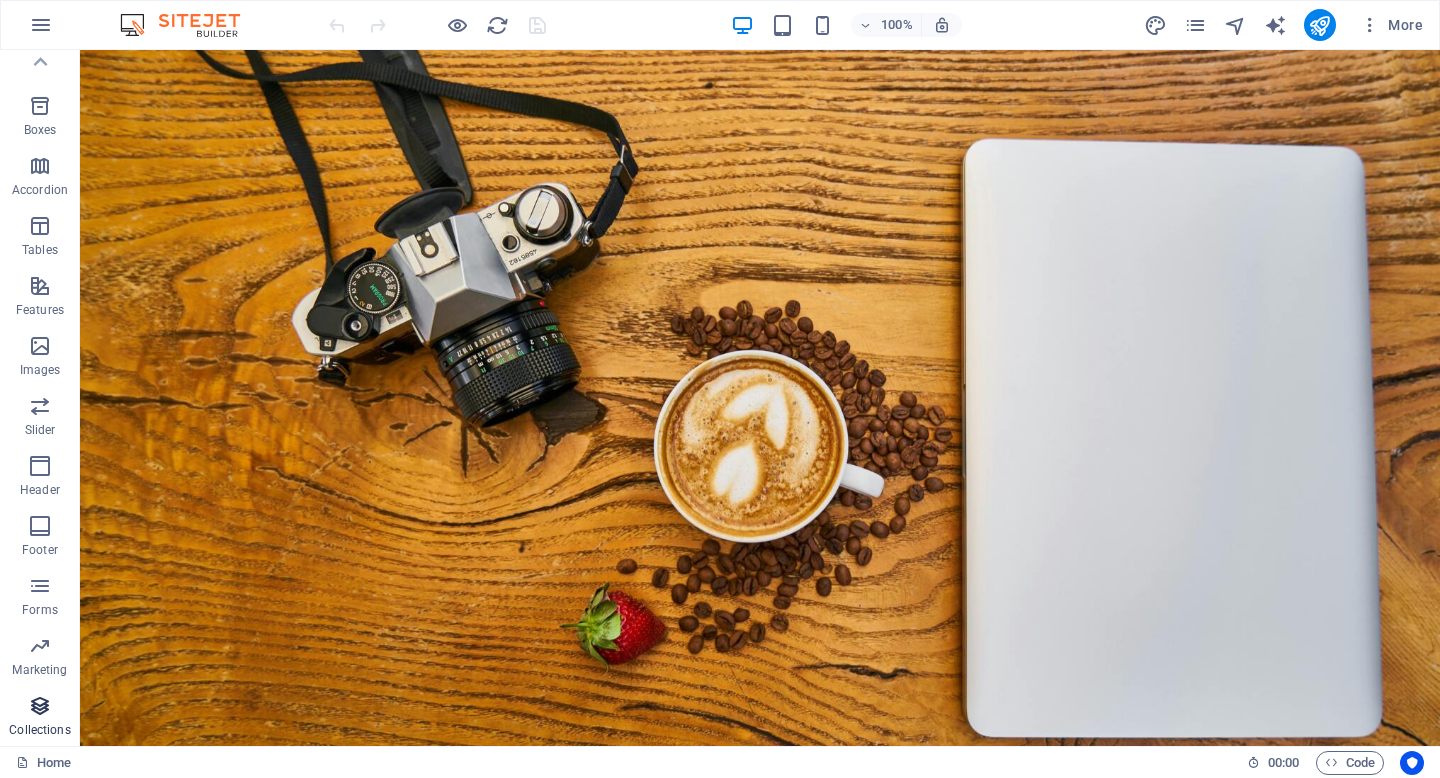 click on "Collections" at bounding box center (39, 730) 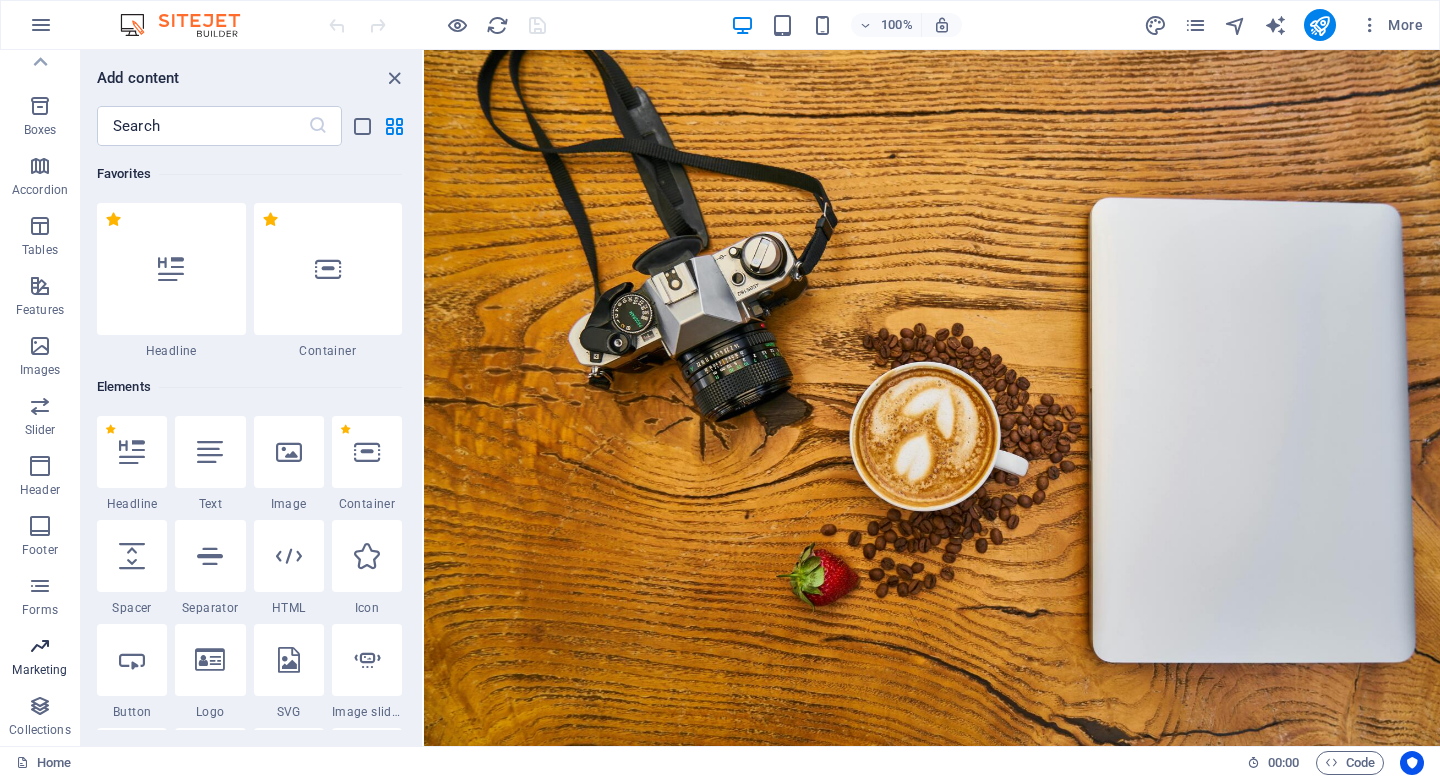 click at bounding box center (40, 646) 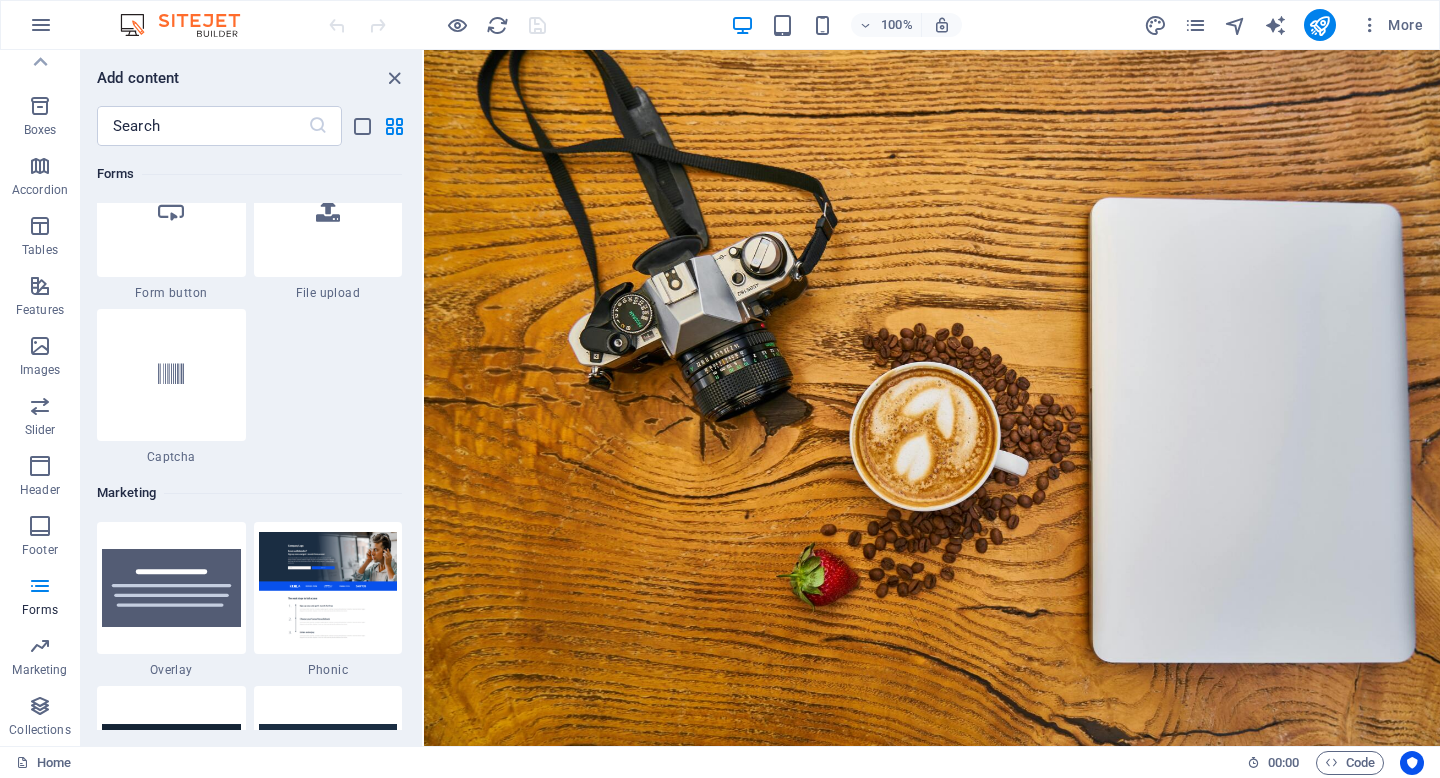 scroll, scrollTop: 15581, scrollLeft: 0, axis: vertical 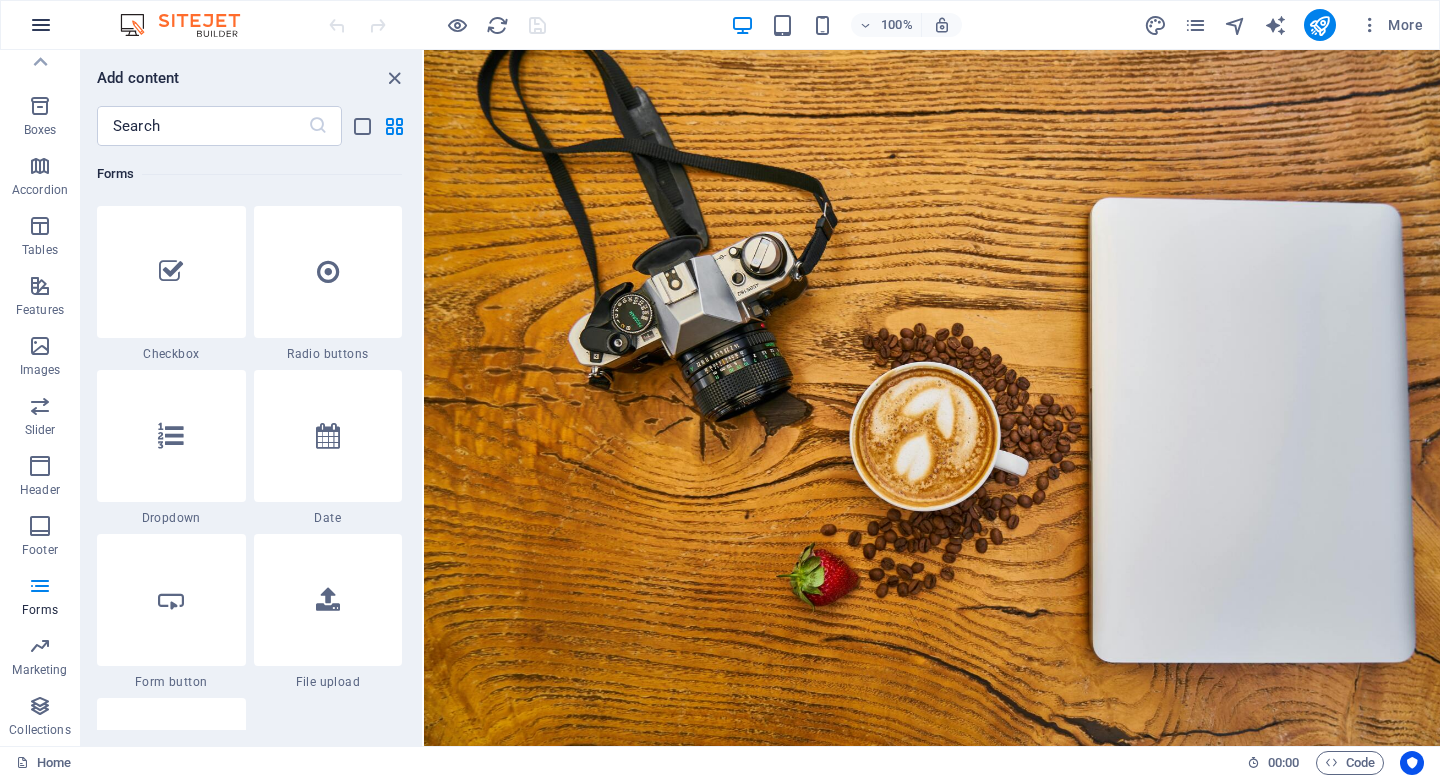 click at bounding box center [41, 25] 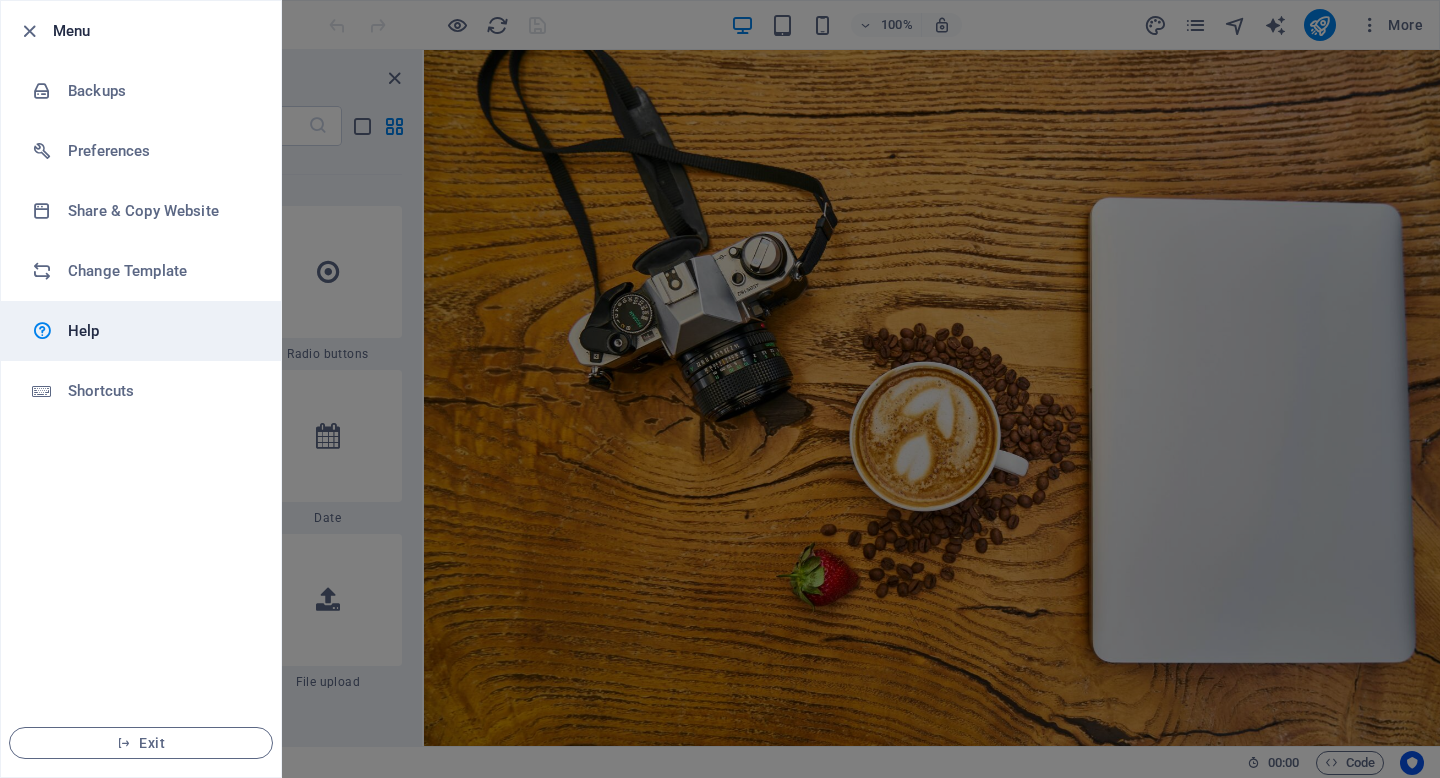 click on "Help" at bounding box center [160, 331] 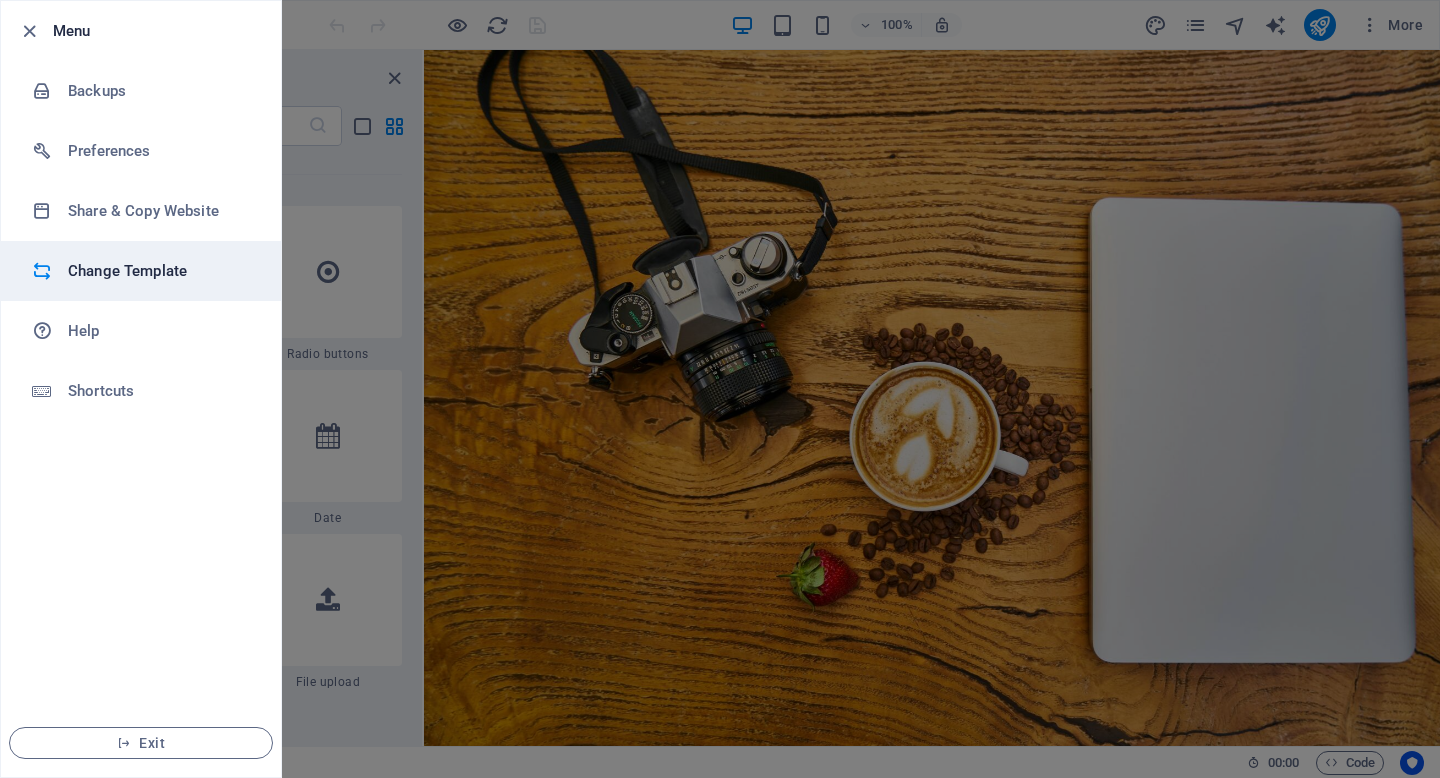 click on "Change Template" at bounding box center [160, 271] 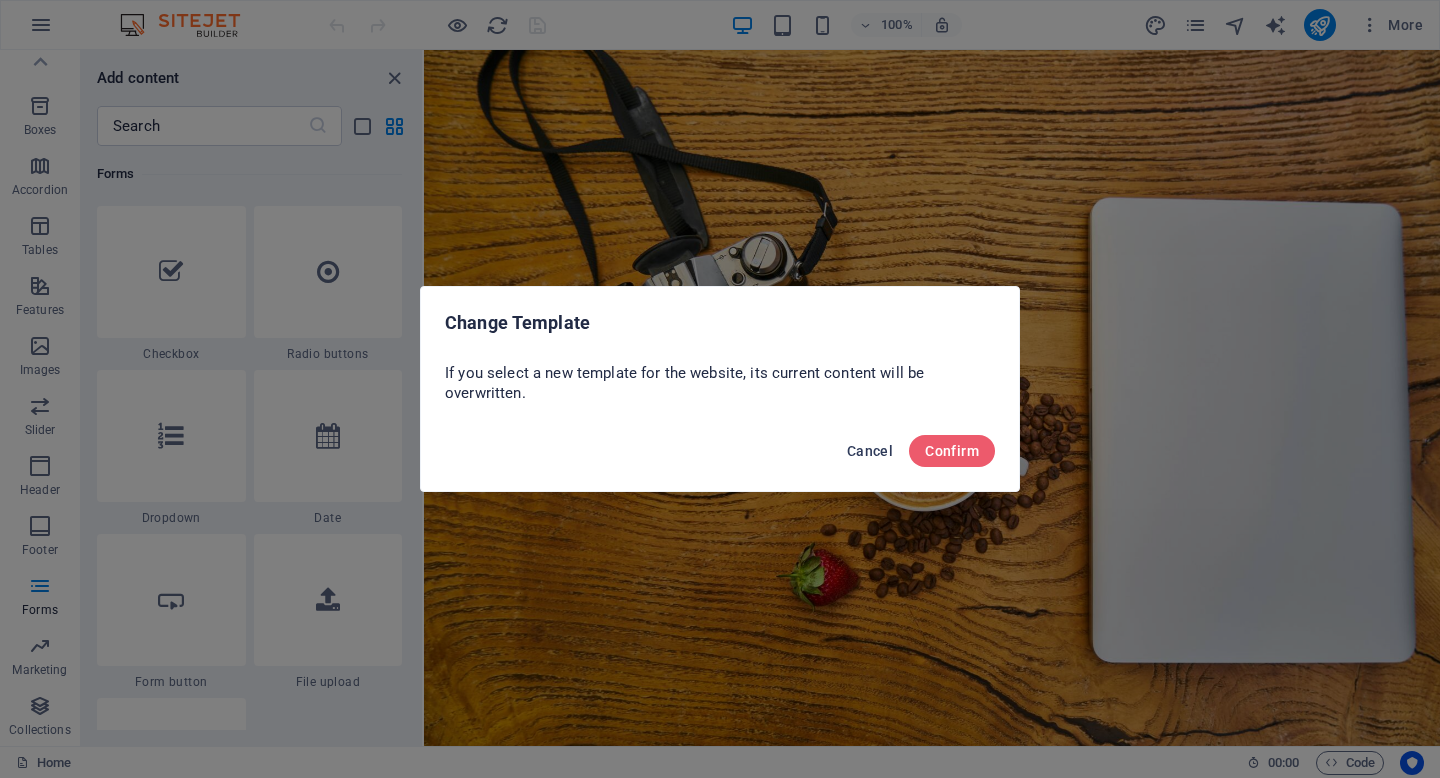 click on "Cancel" at bounding box center [870, 451] 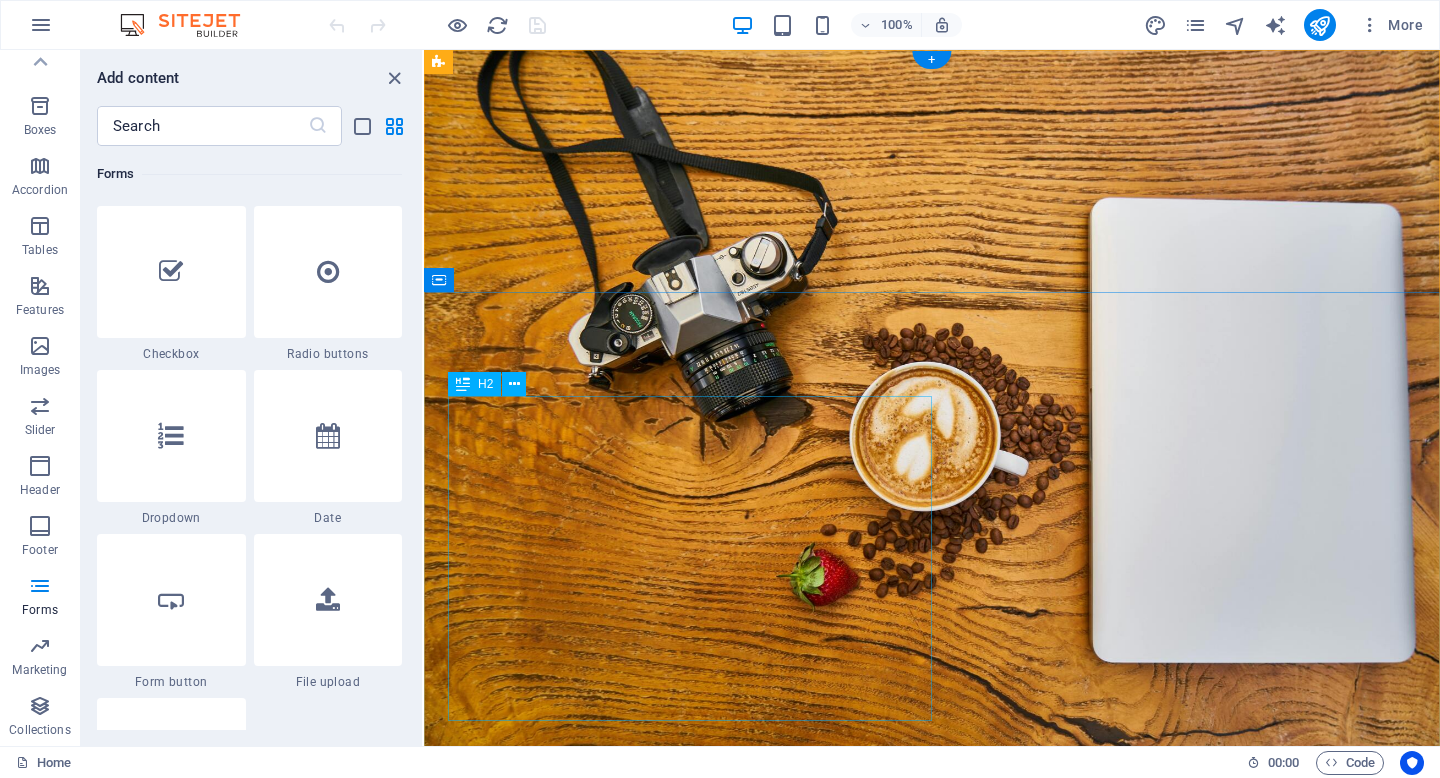 click on "Content That Connects You with the Community You’re Meant to Reach." at bounding box center (932, 1260) 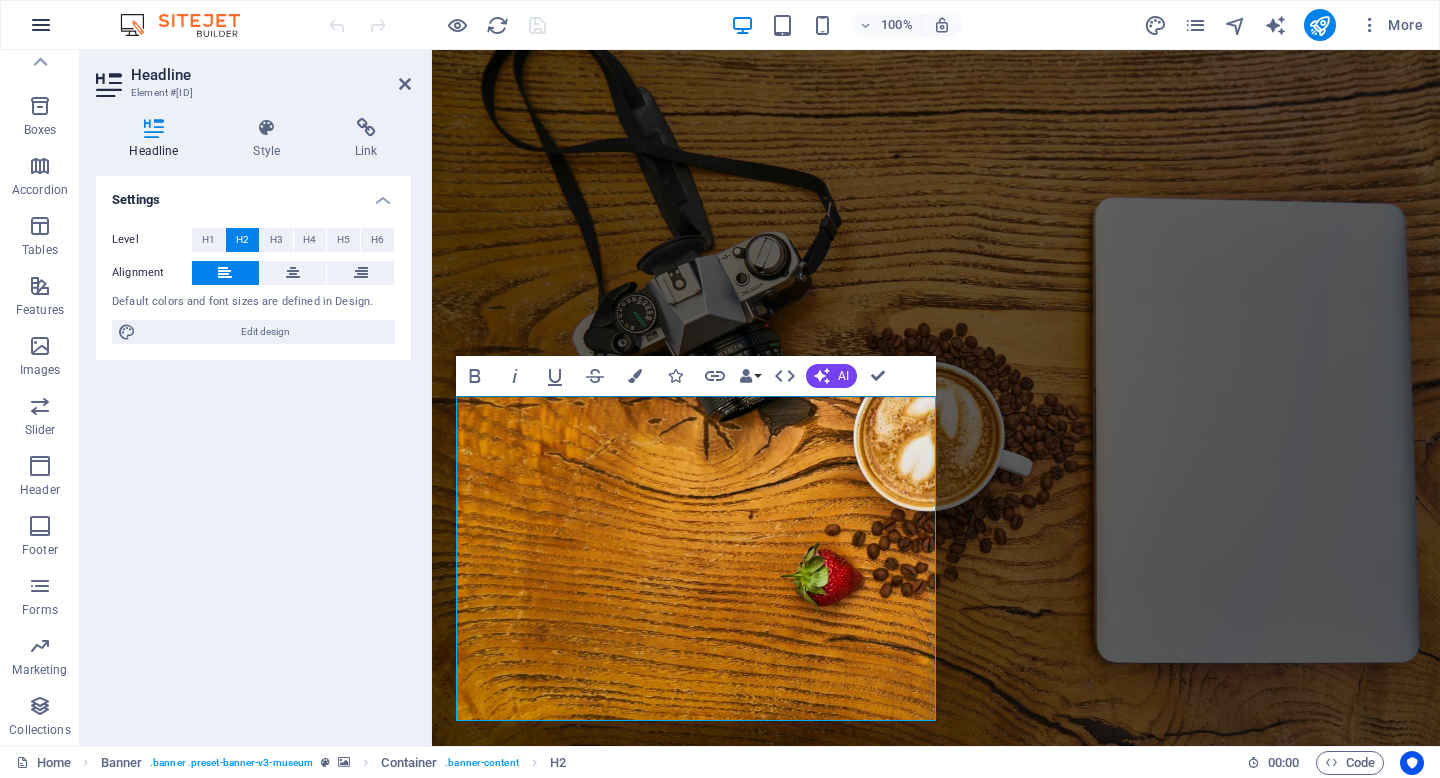 click at bounding box center [41, 25] 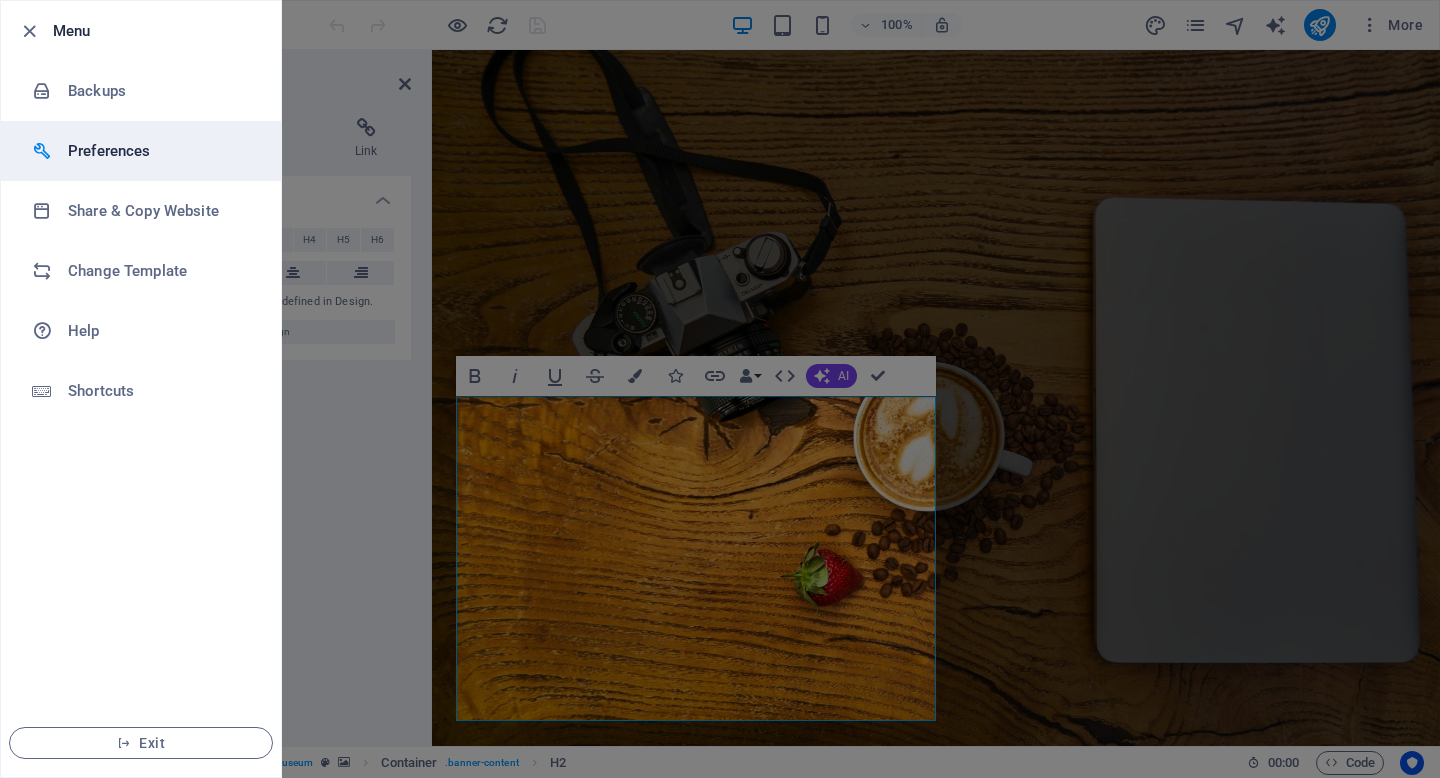 click on "Preferences" at bounding box center (160, 151) 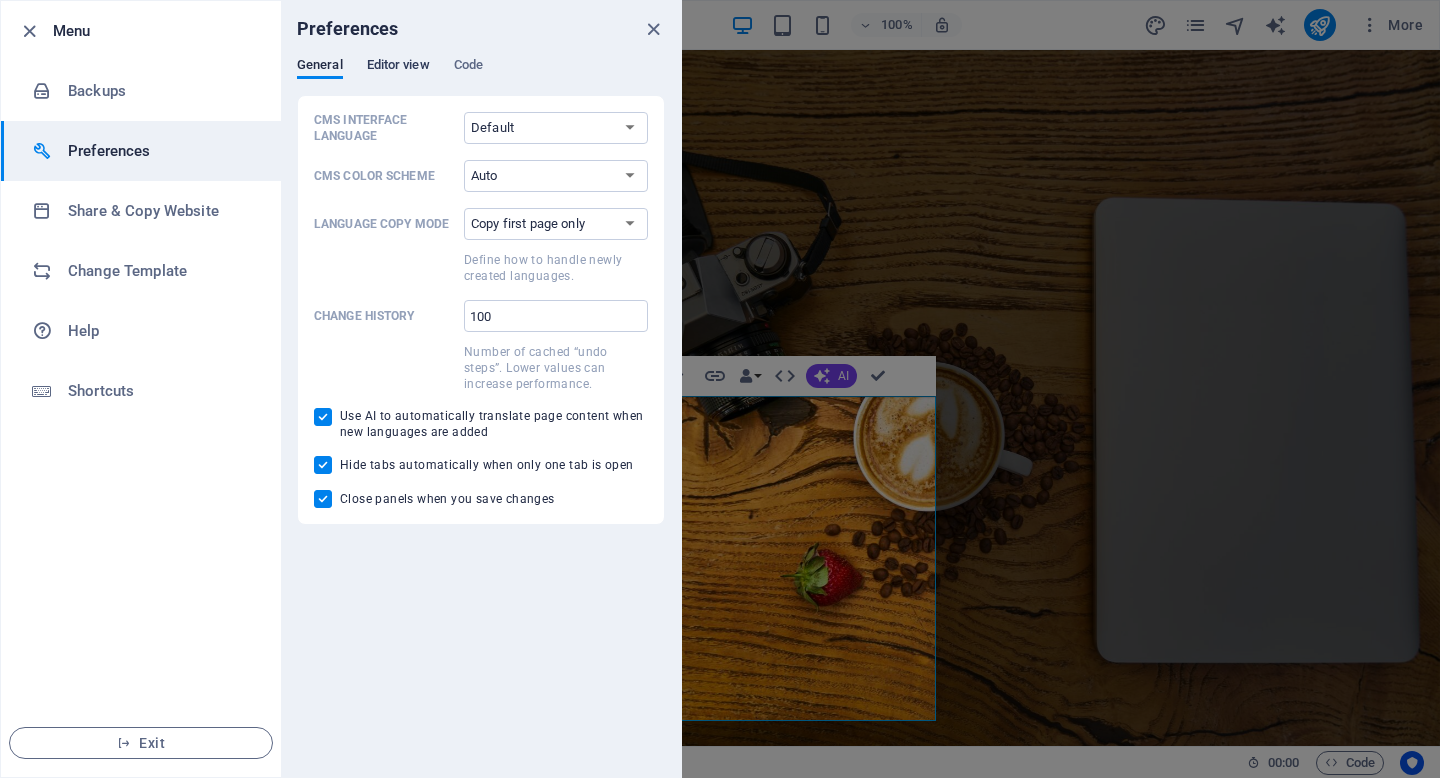 click on "Editor view" at bounding box center [398, 67] 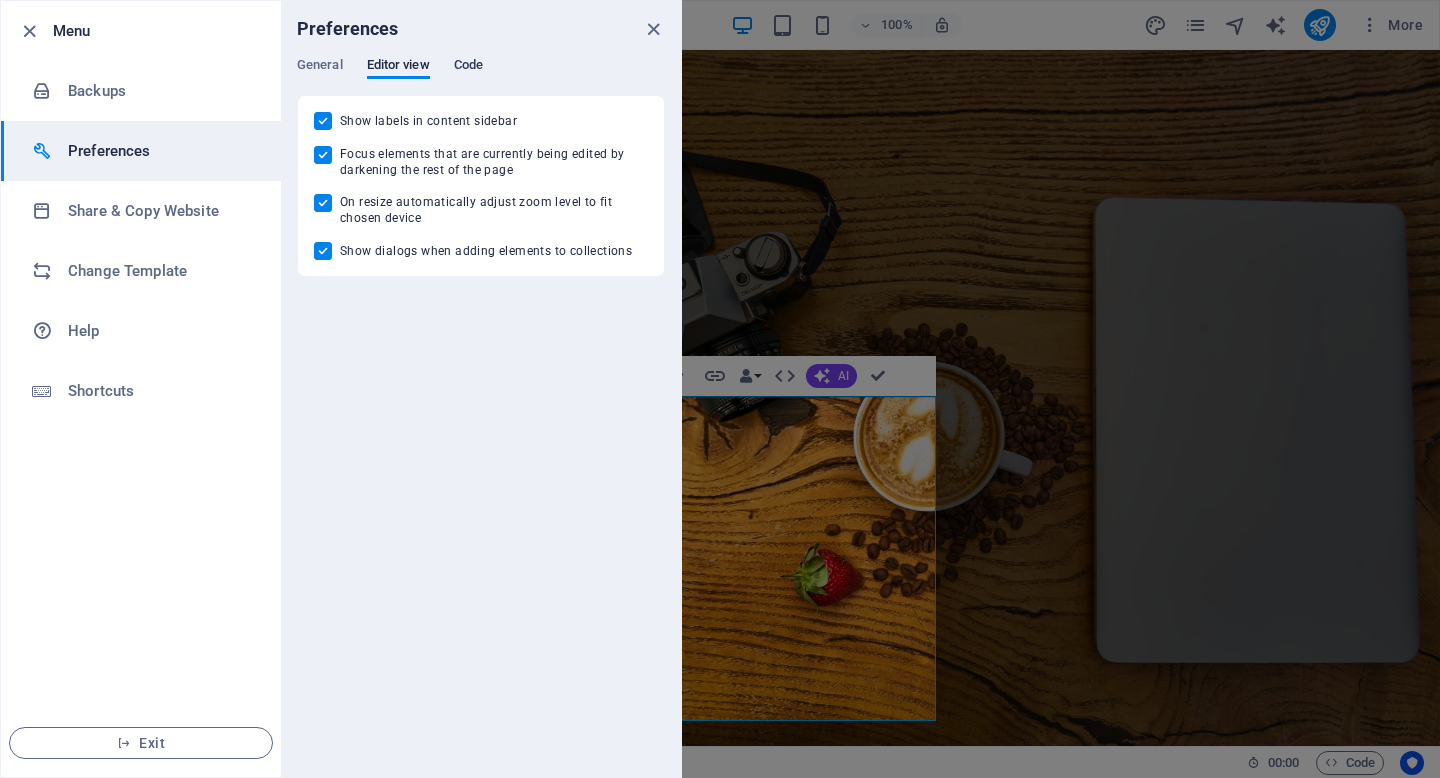 click on "Code" at bounding box center [468, 67] 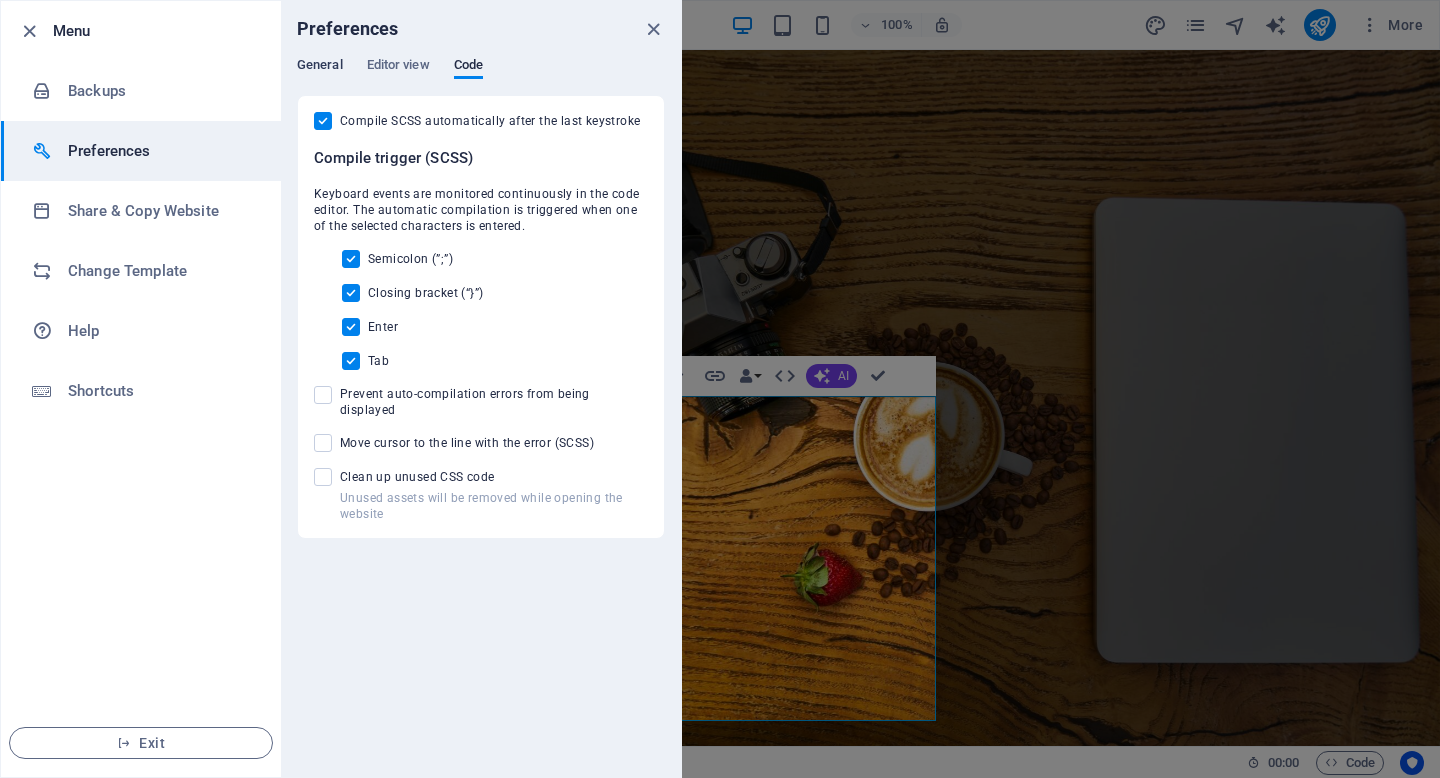 click on "General" at bounding box center (320, 67) 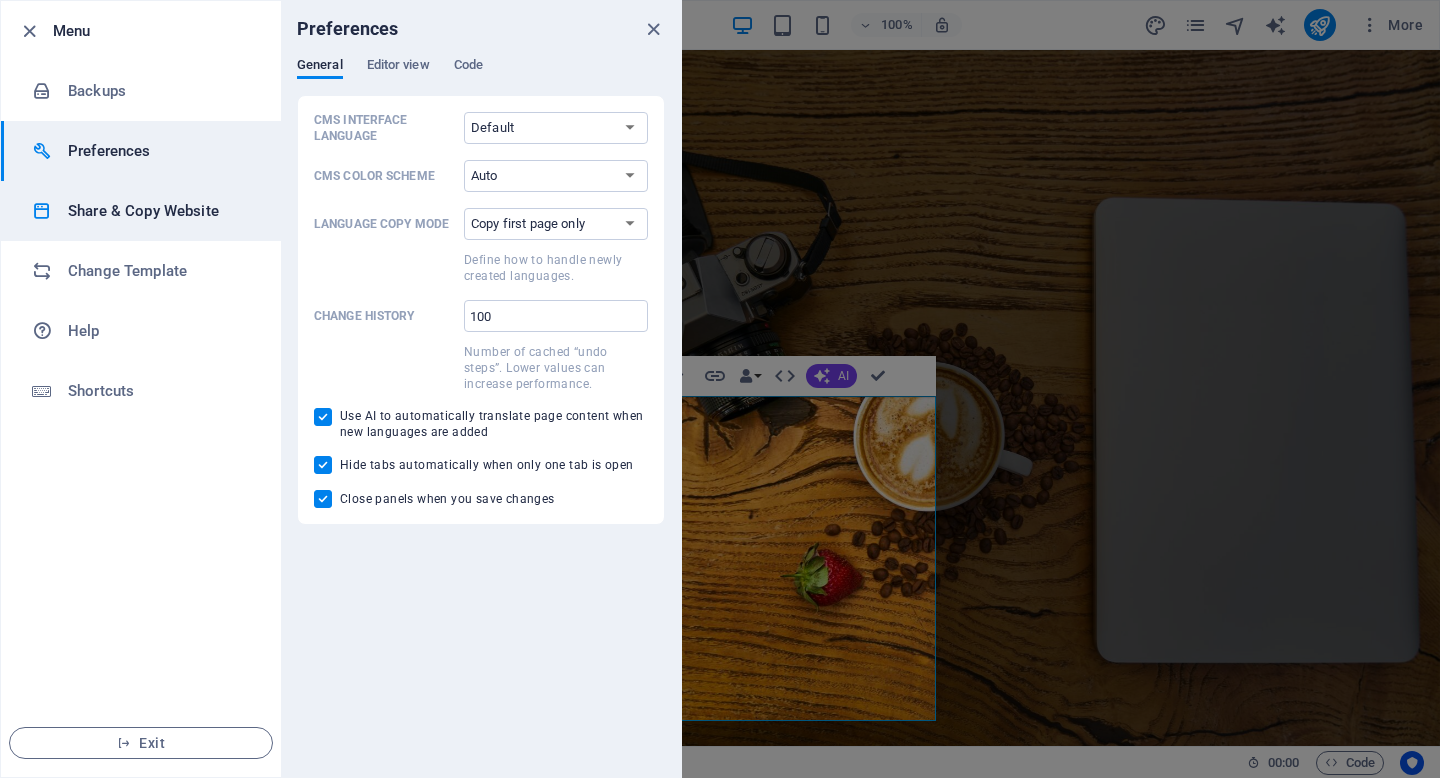 click on "Share & Copy Website" at bounding box center (160, 211) 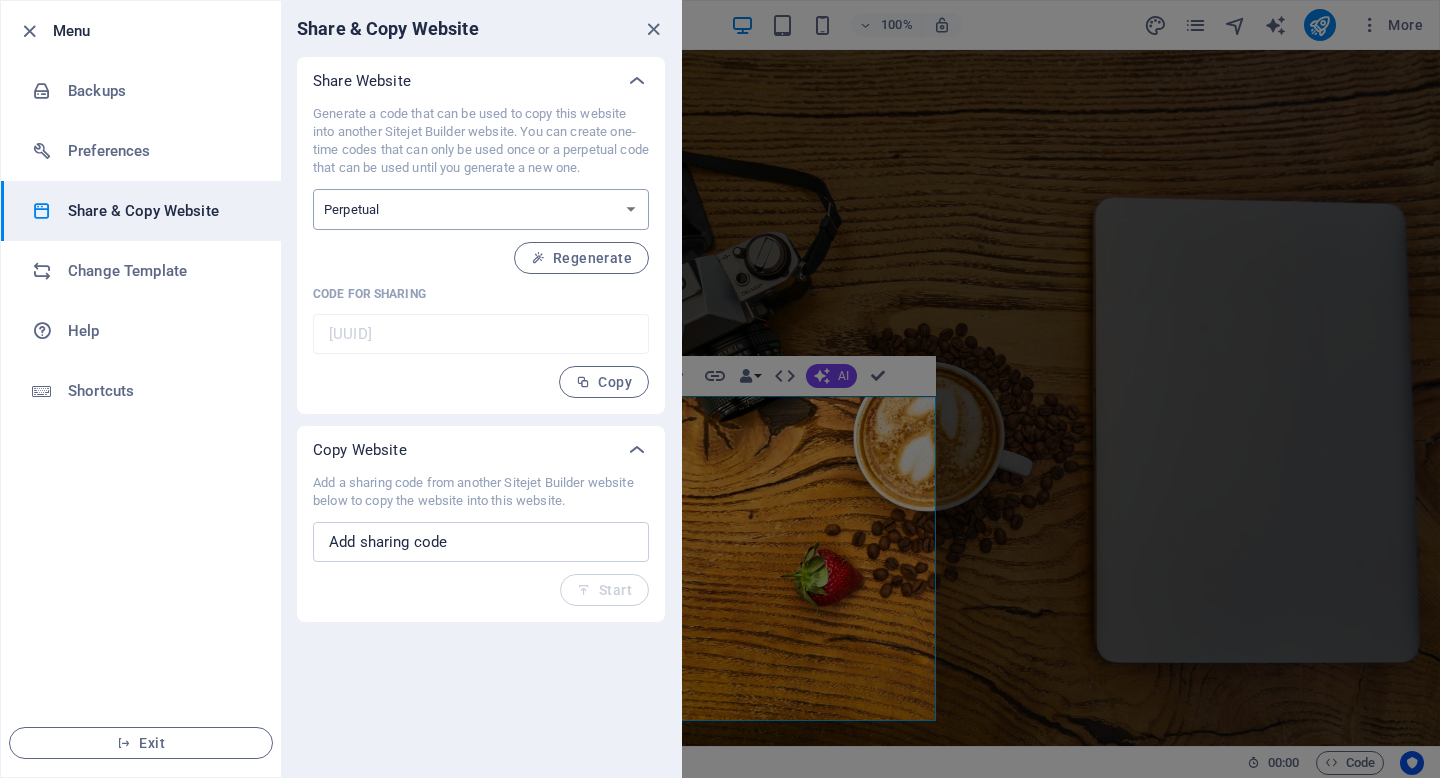 click on "One-time Perpetual" at bounding box center [481, 209] 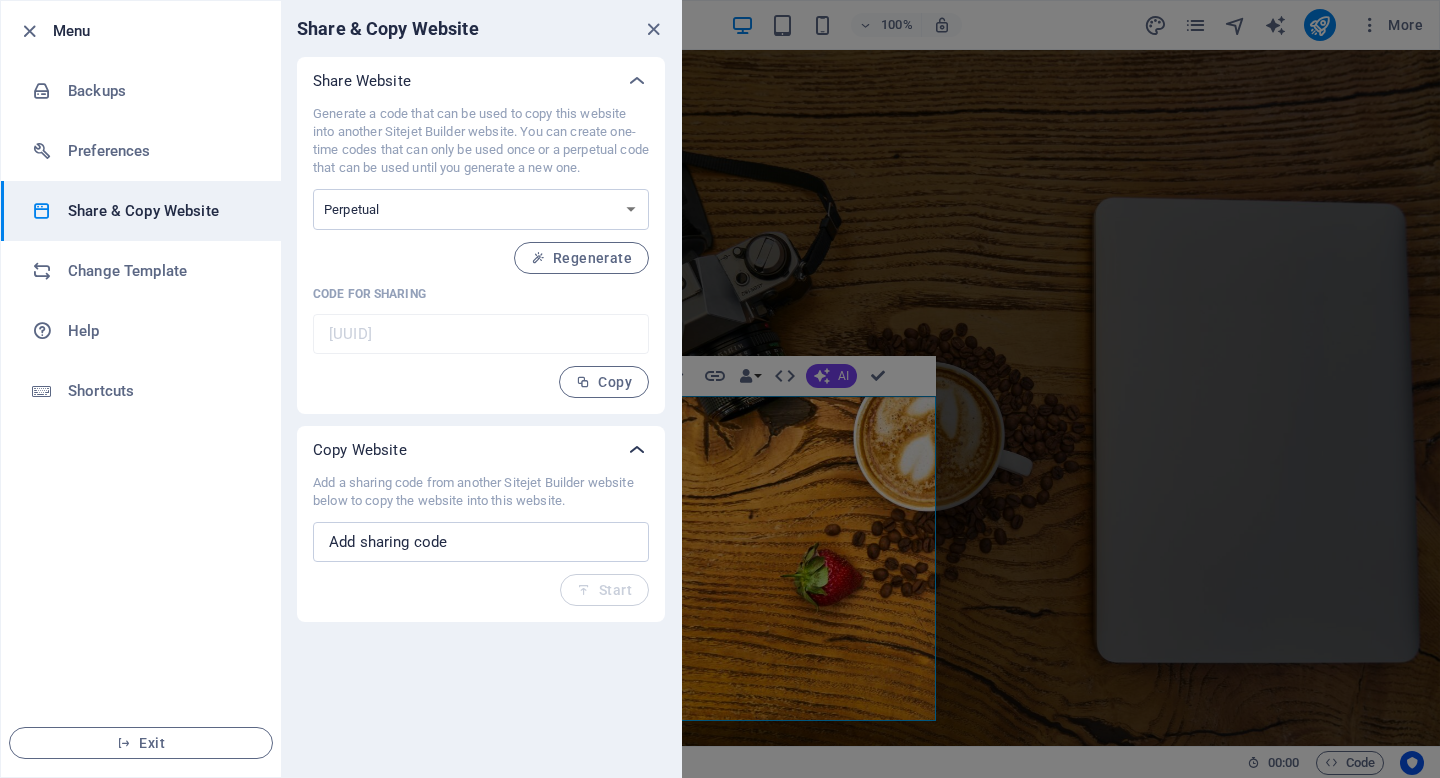 click at bounding box center [637, 450] 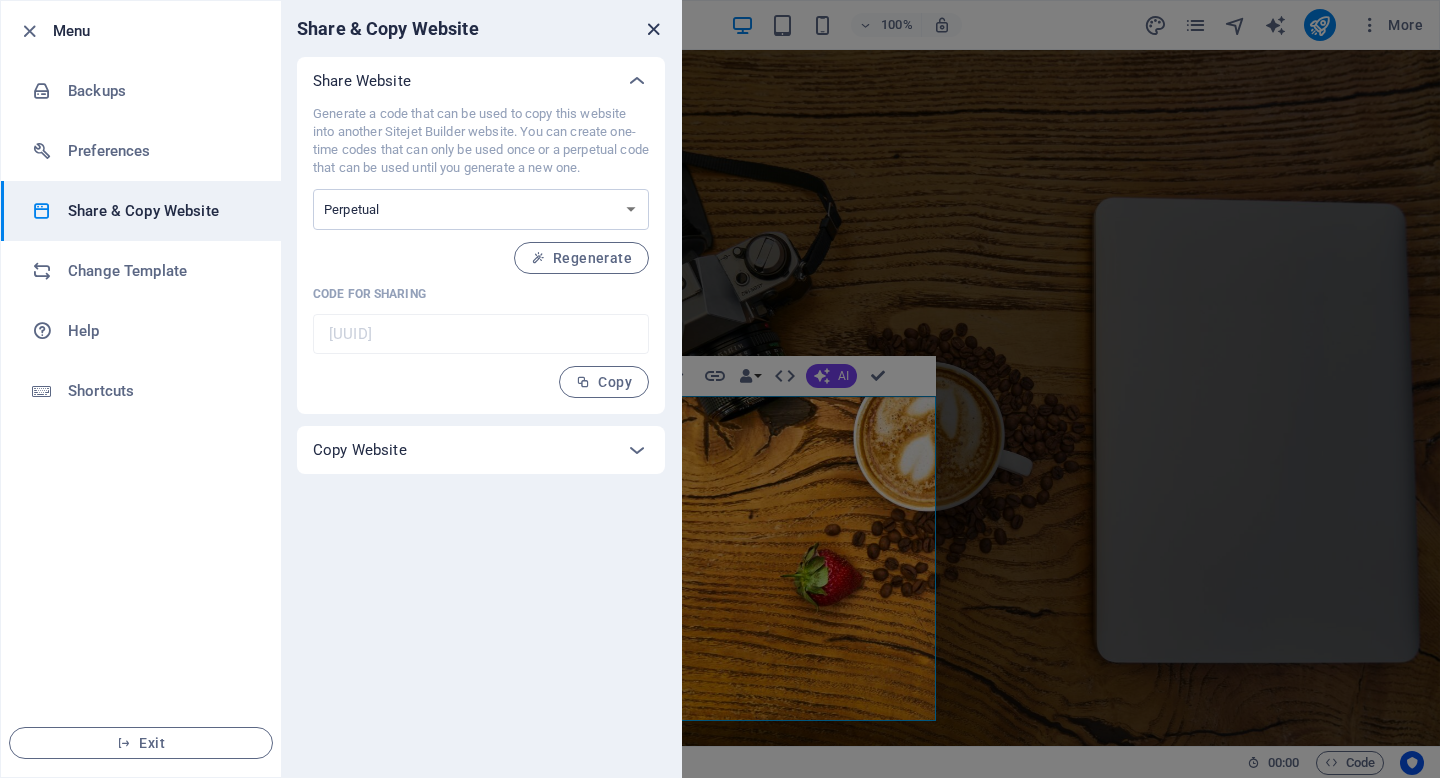 click at bounding box center [653, 29] 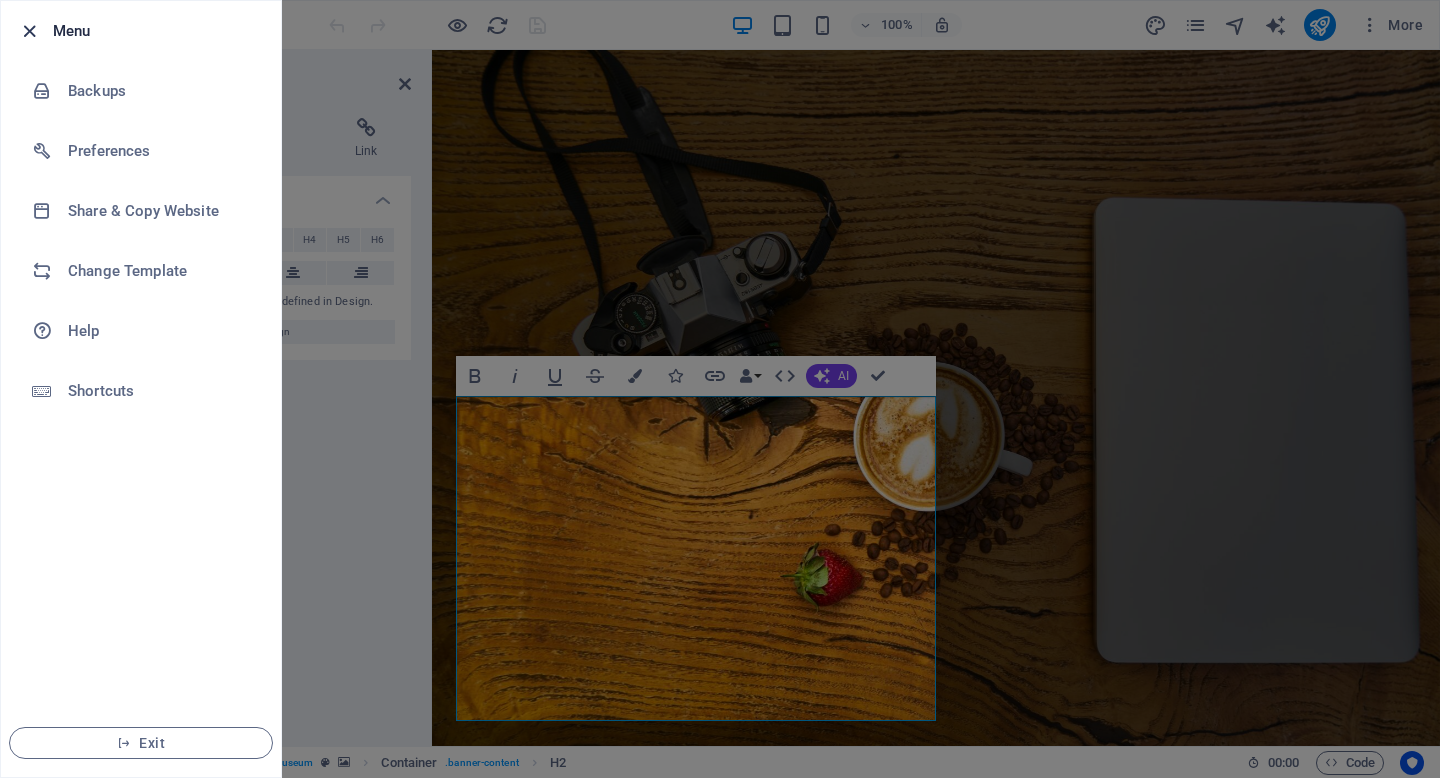 click at bounding box center (29, 31) 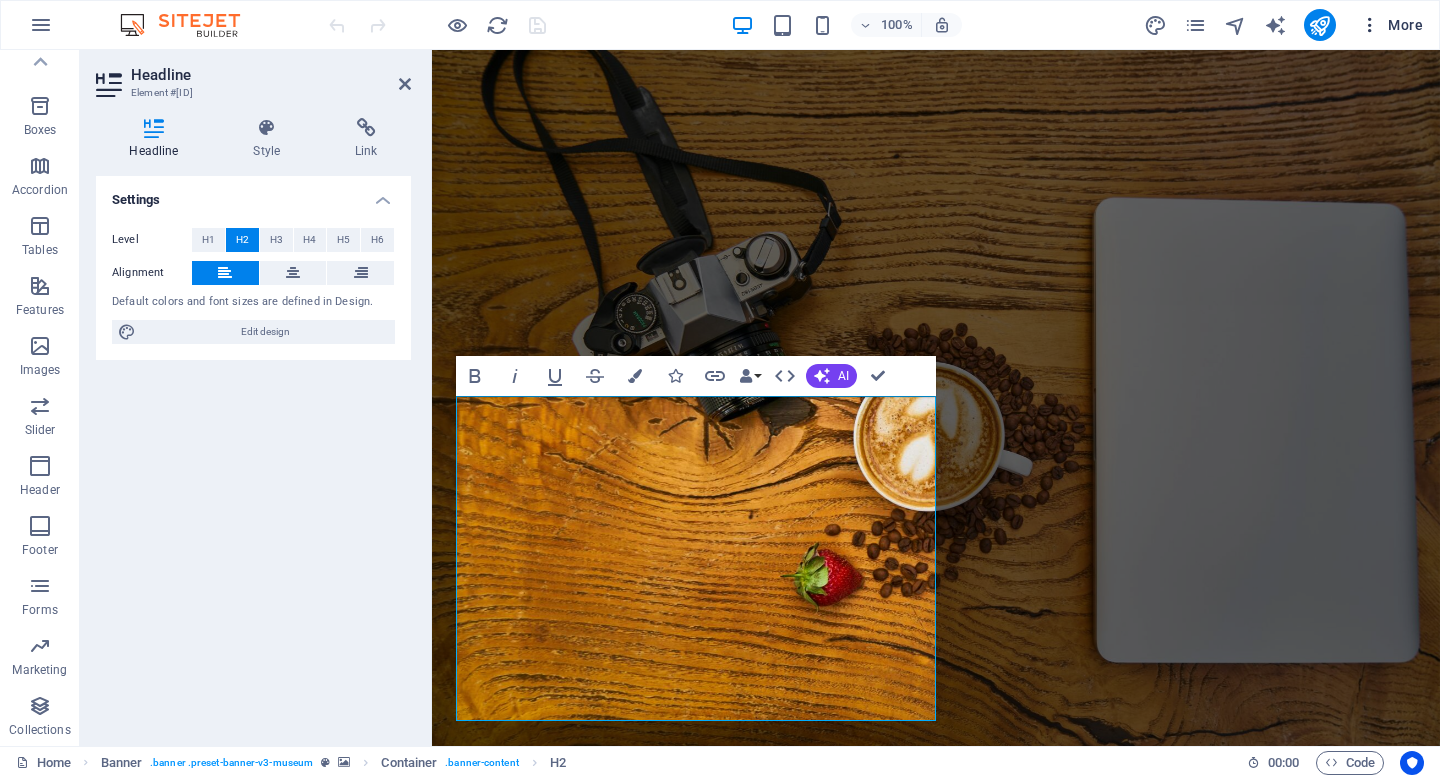 click on "More" at bounding box center [1391, 25] 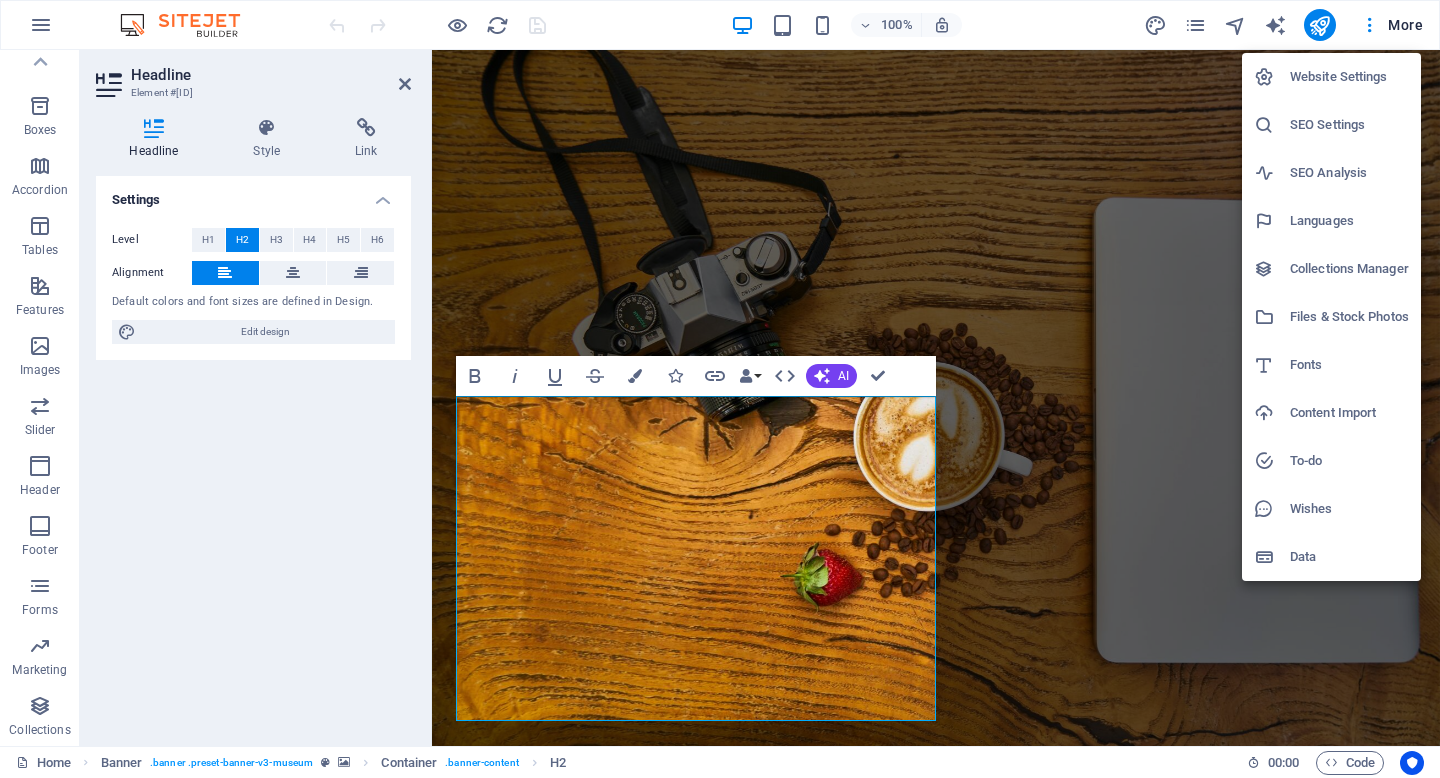 click on "Website Settings" at bounding box center (1331, 77) 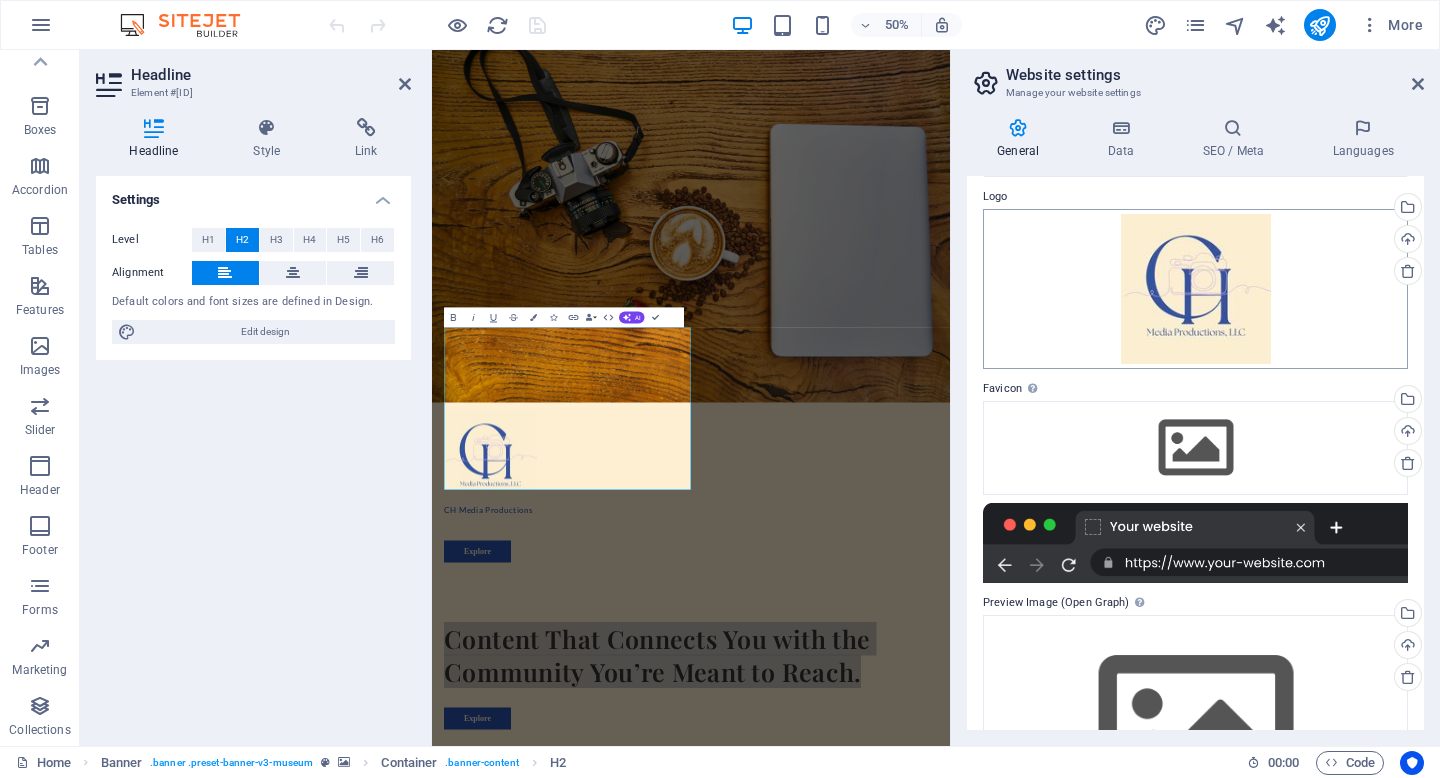 scroll, scrollTop: 0, scrollLeft: 0, axis: both 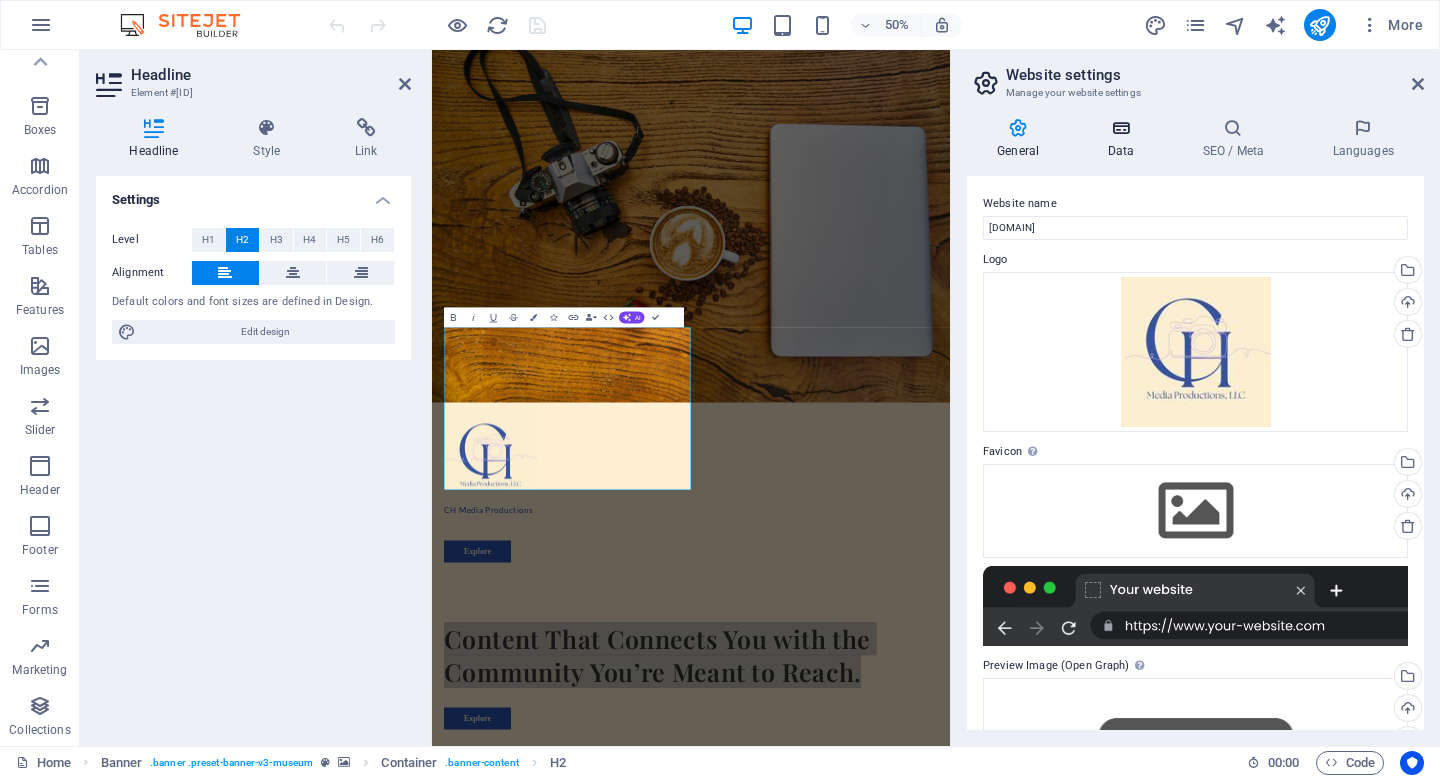 click on "Data" at bounding box center [1124, 139] 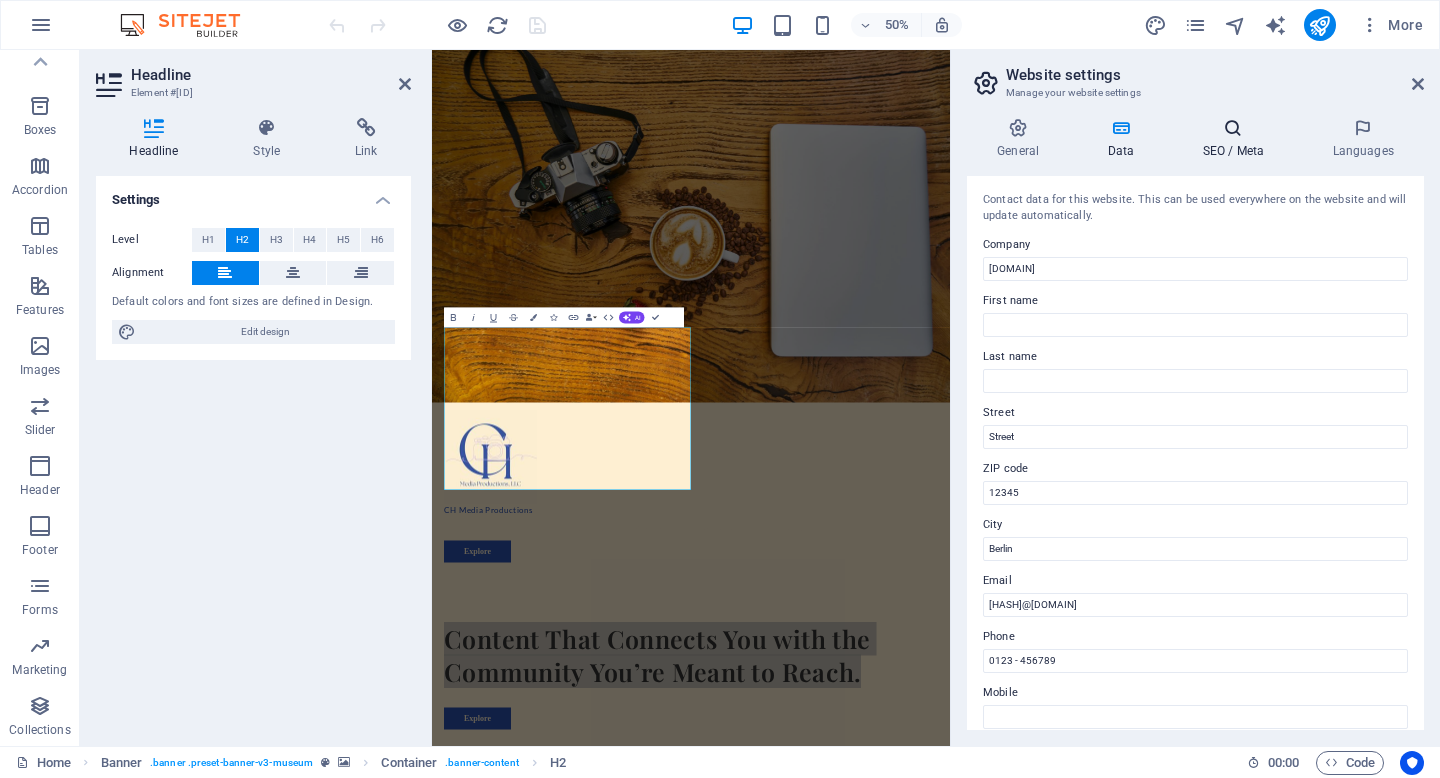 click on "SEO / Meta" at bounding box center [1237, 139] 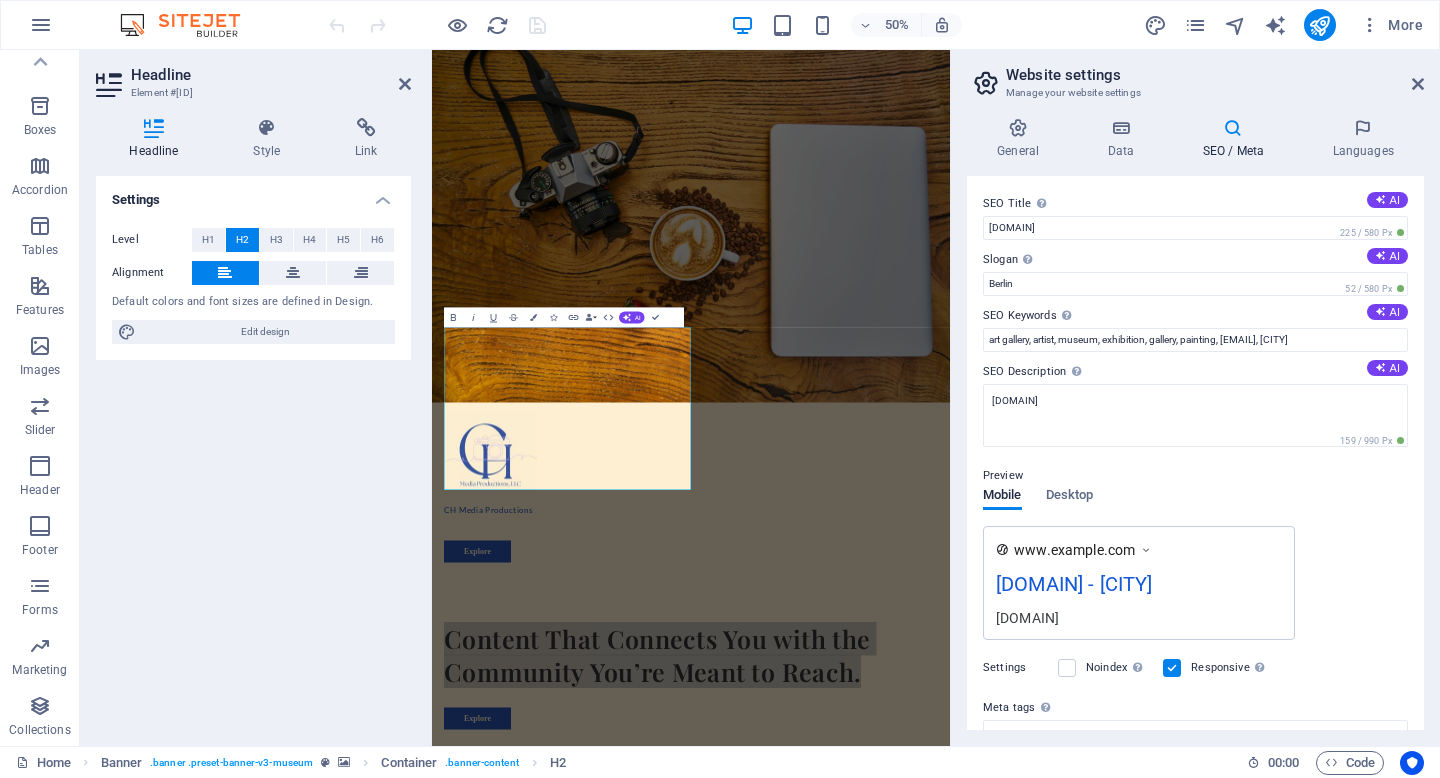 click on "Preview" at bounding box center (1195, 476) 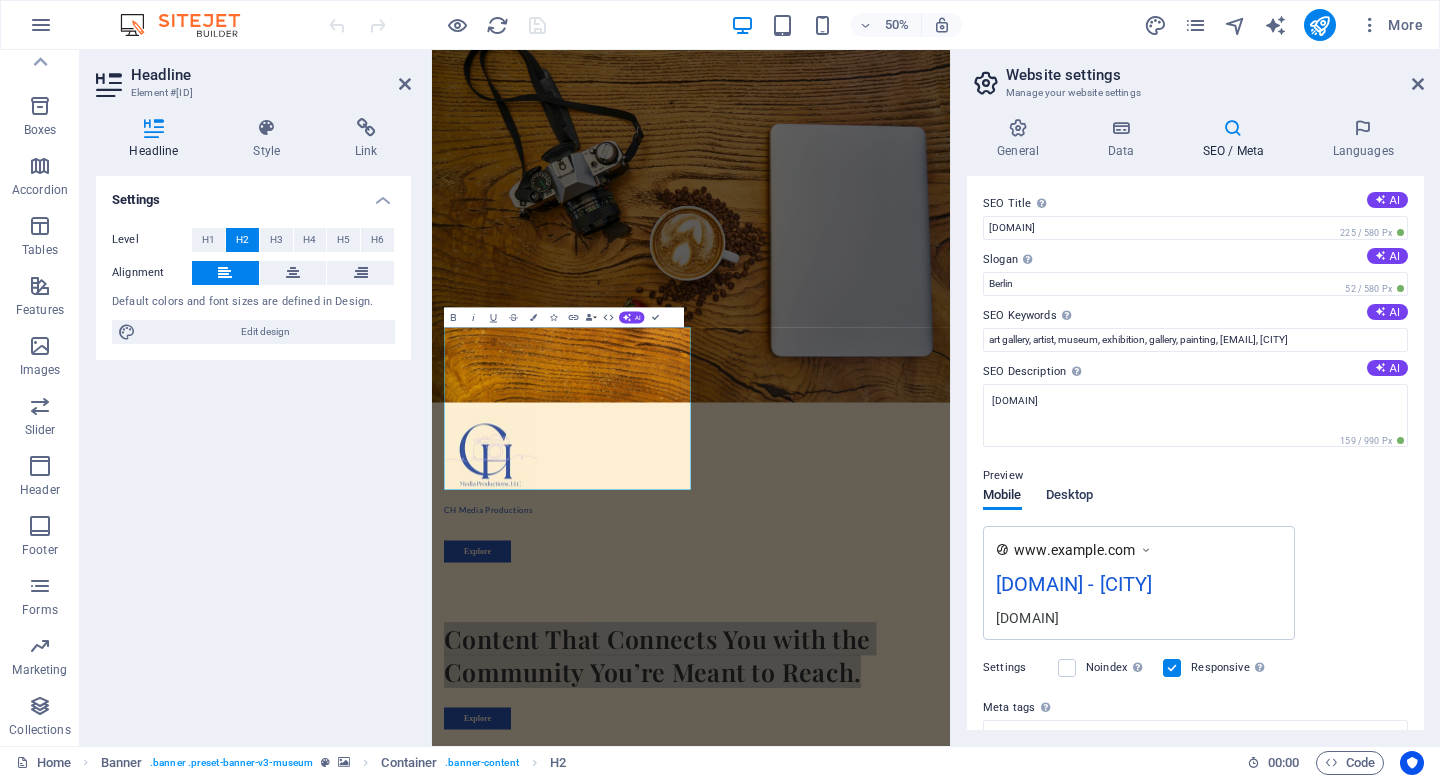 click on "Desktop" at bounding box center [1070, 497] 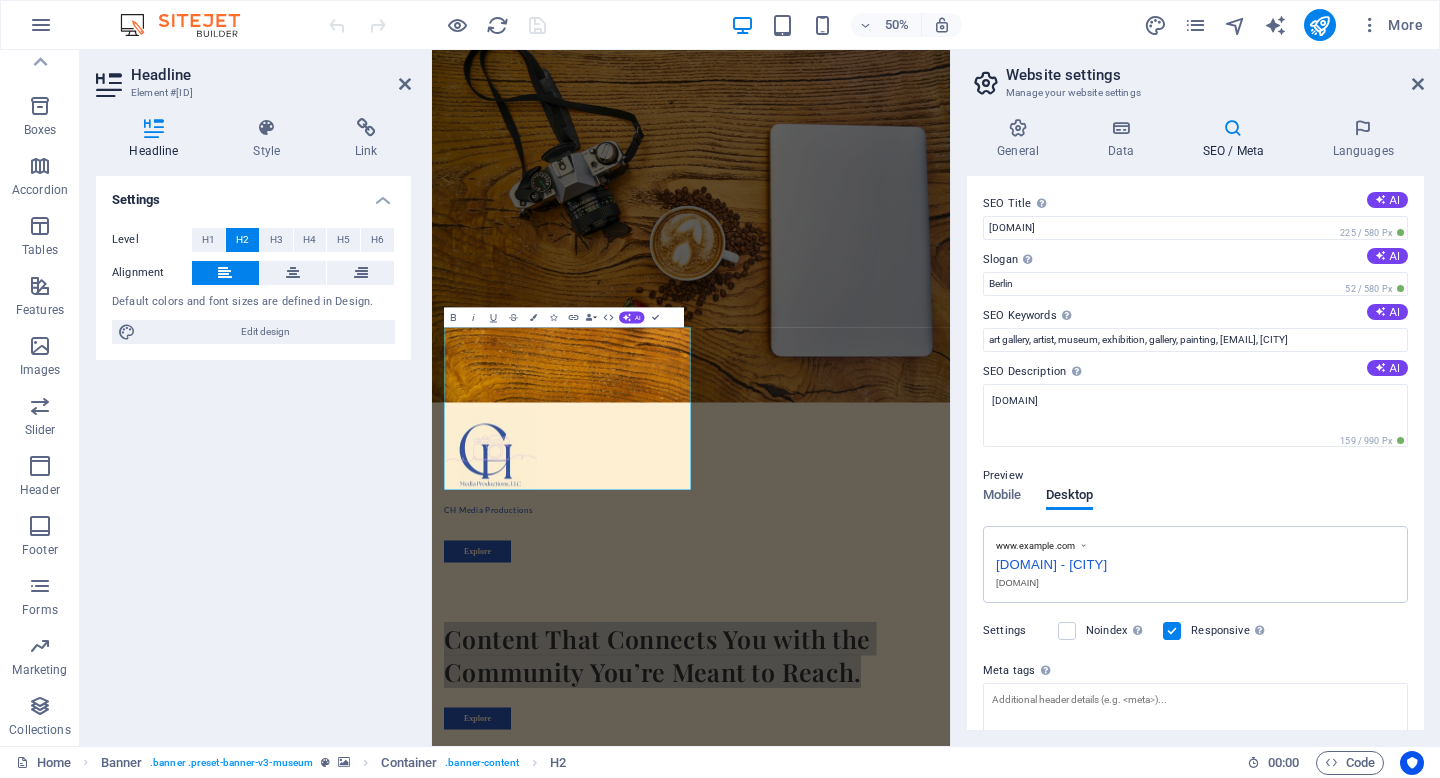 click on "Mobile Desktop" at bounding box center [1038, 507] 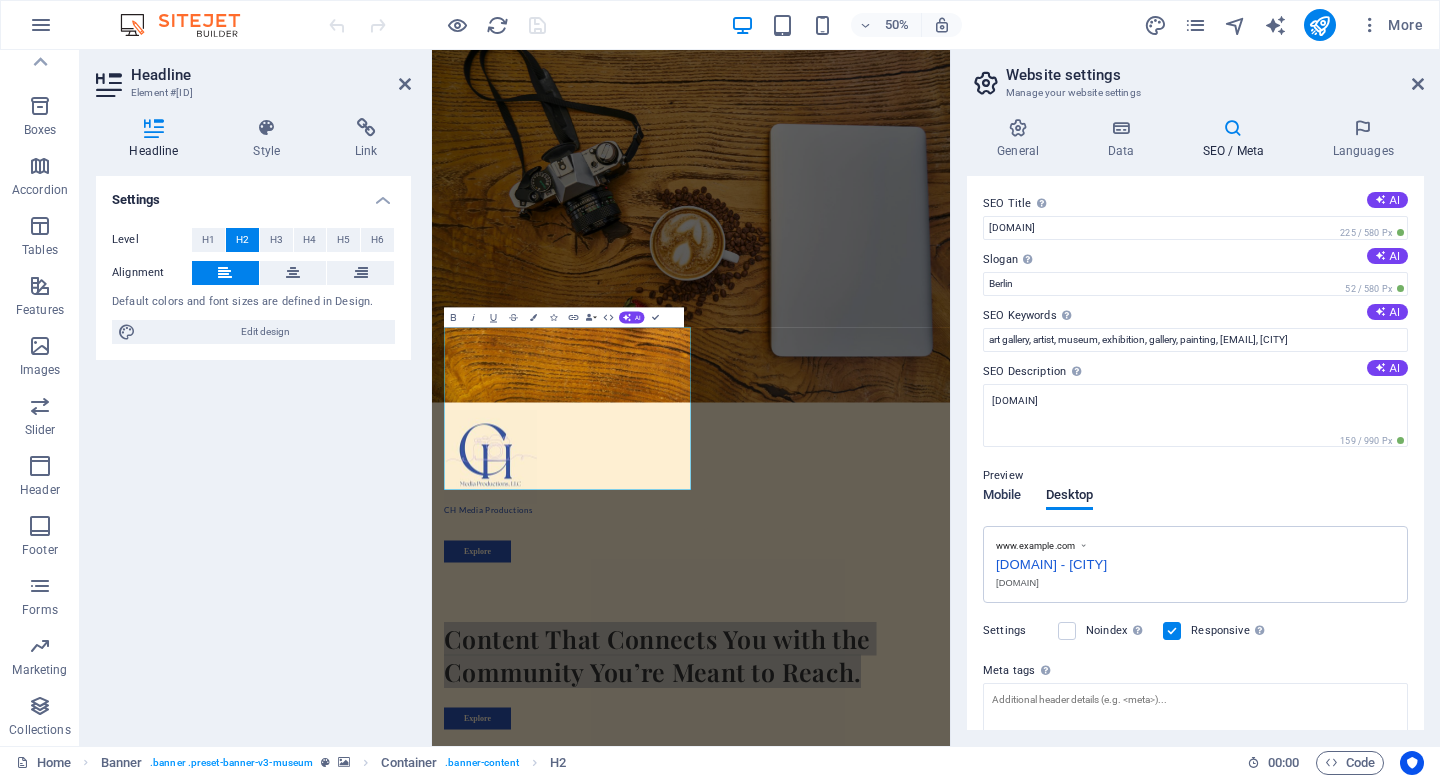 click on "Mobile" at bounding box center (1002, 497) 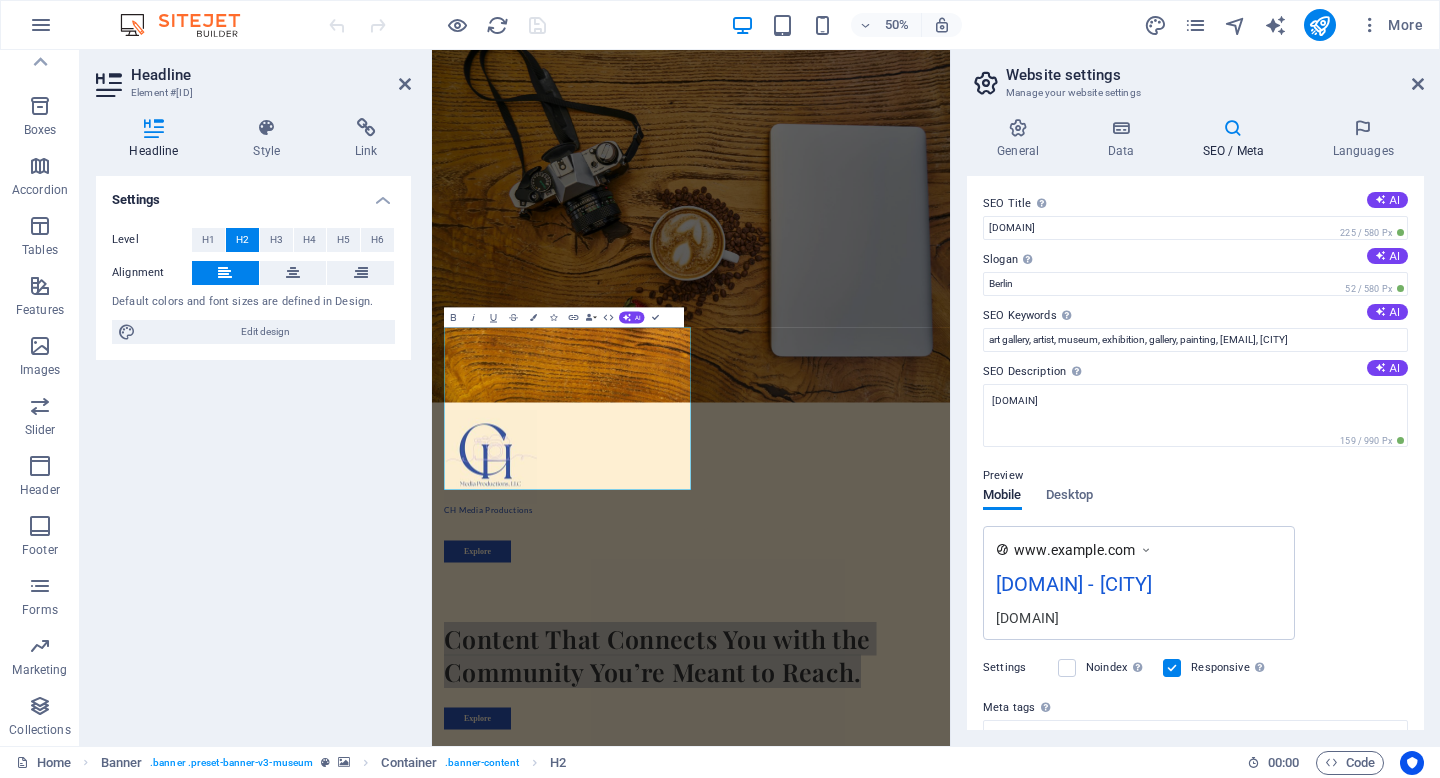 click on "Website settings Manage your website settings General Data SEO / Meta Languages Website name [DOMAIN] Logo Drag files here, click to choose files or select files from Files or our free stock photos & videos Select files from the file manager, stock photos, or upload file(s) Upload Favicon Set the favicon of your website here. A favicon is a small icon shown in the browser tab next to your website title. It helps visitors identify your website. Drag files here, click to choose files or select files from Files or our free stock photos & videos Select files from the file manager, stock photos, or upload file(s) Upload Preview Image (Open Graph) This image will be shown when the website is shared on social networks Drag files here, click to choose files or select files from Files or our free stock photos & videos Select files from the file manager, stock photos, or upload file(s) Upload Contact data for this website. This can be used everywhere on the website and will update automatically. [PHONE]" at bounding box center (1195, 398) 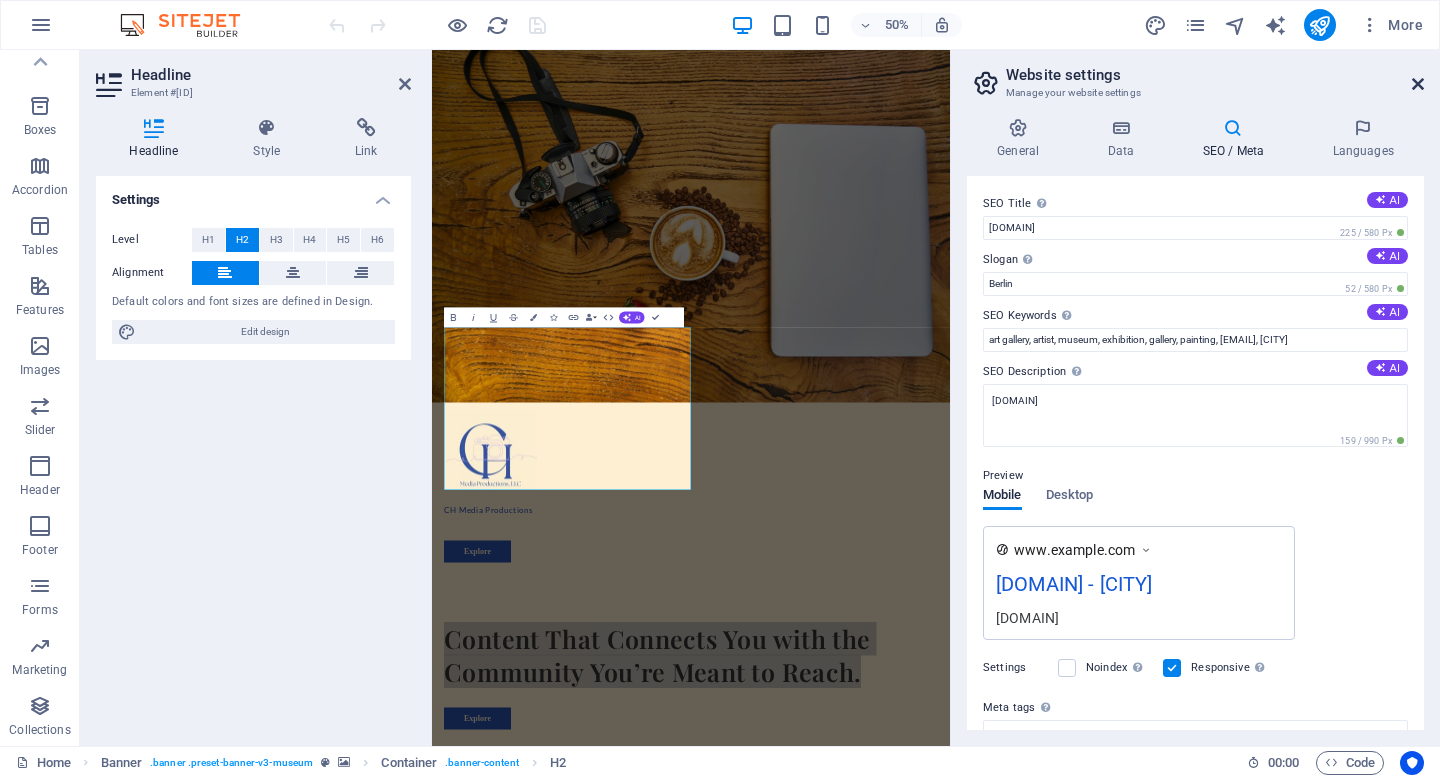 click at bounding box center (1418, 84) 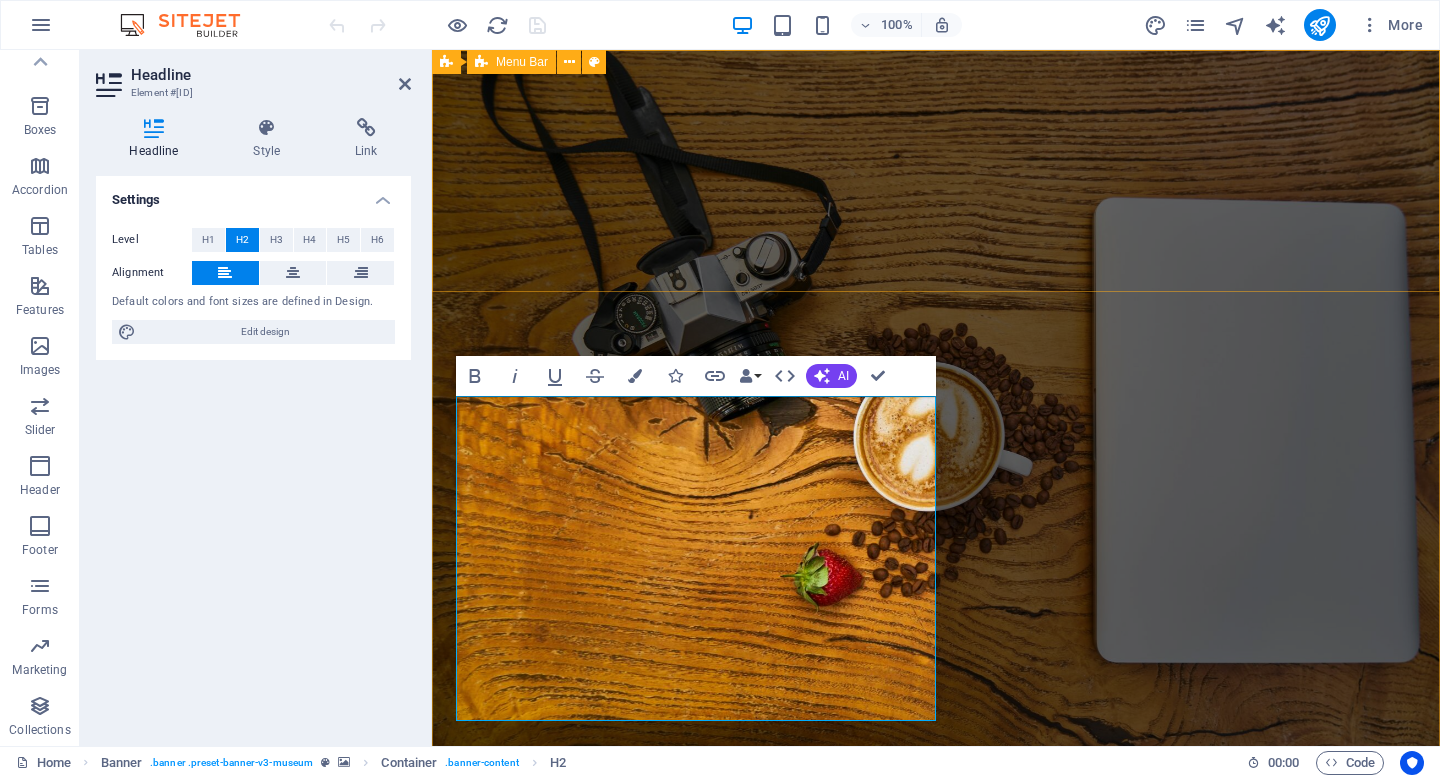 click on "CH Media Productions About Us Services Portfolio Testimonials Explore" at bounding box center (936, 923) 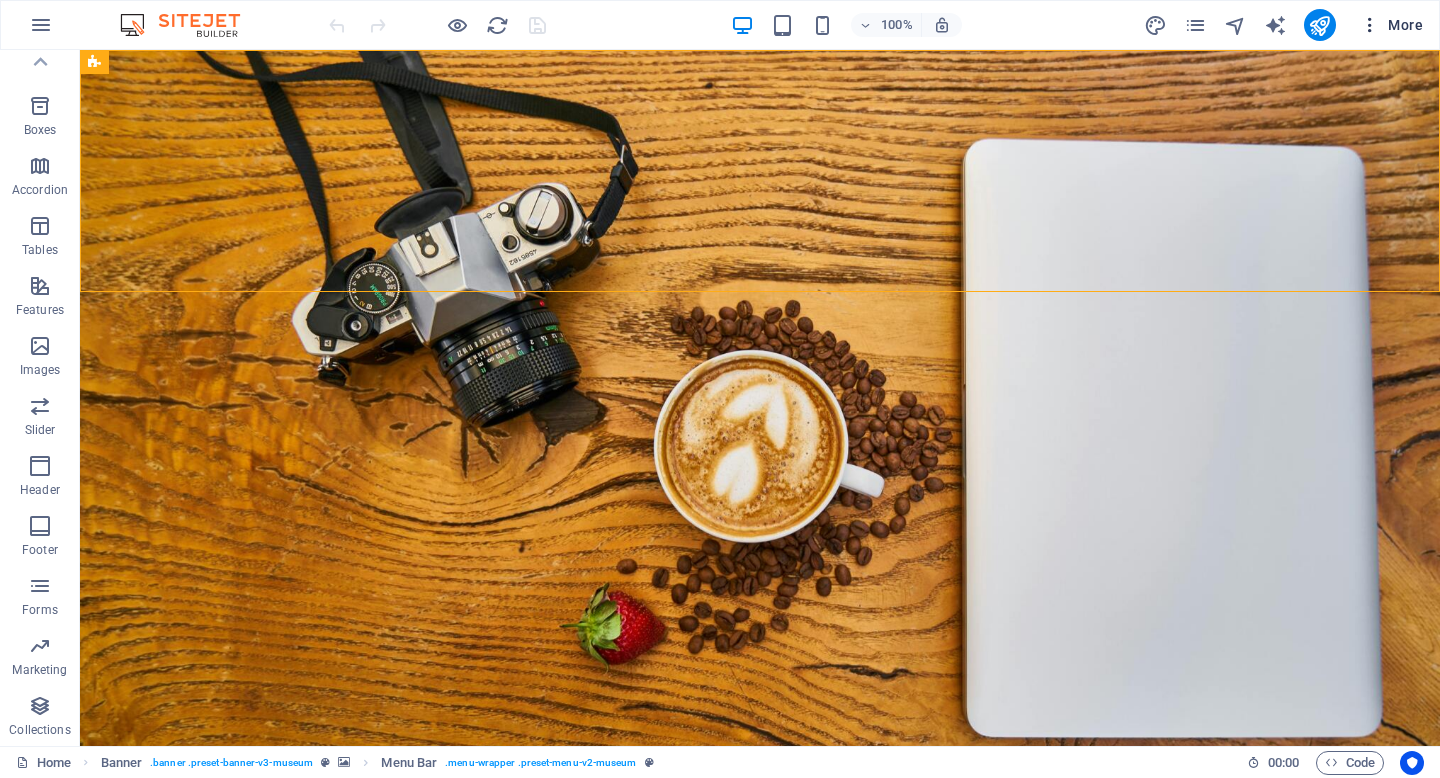 click on "More" at bounding box center (1391, 25) 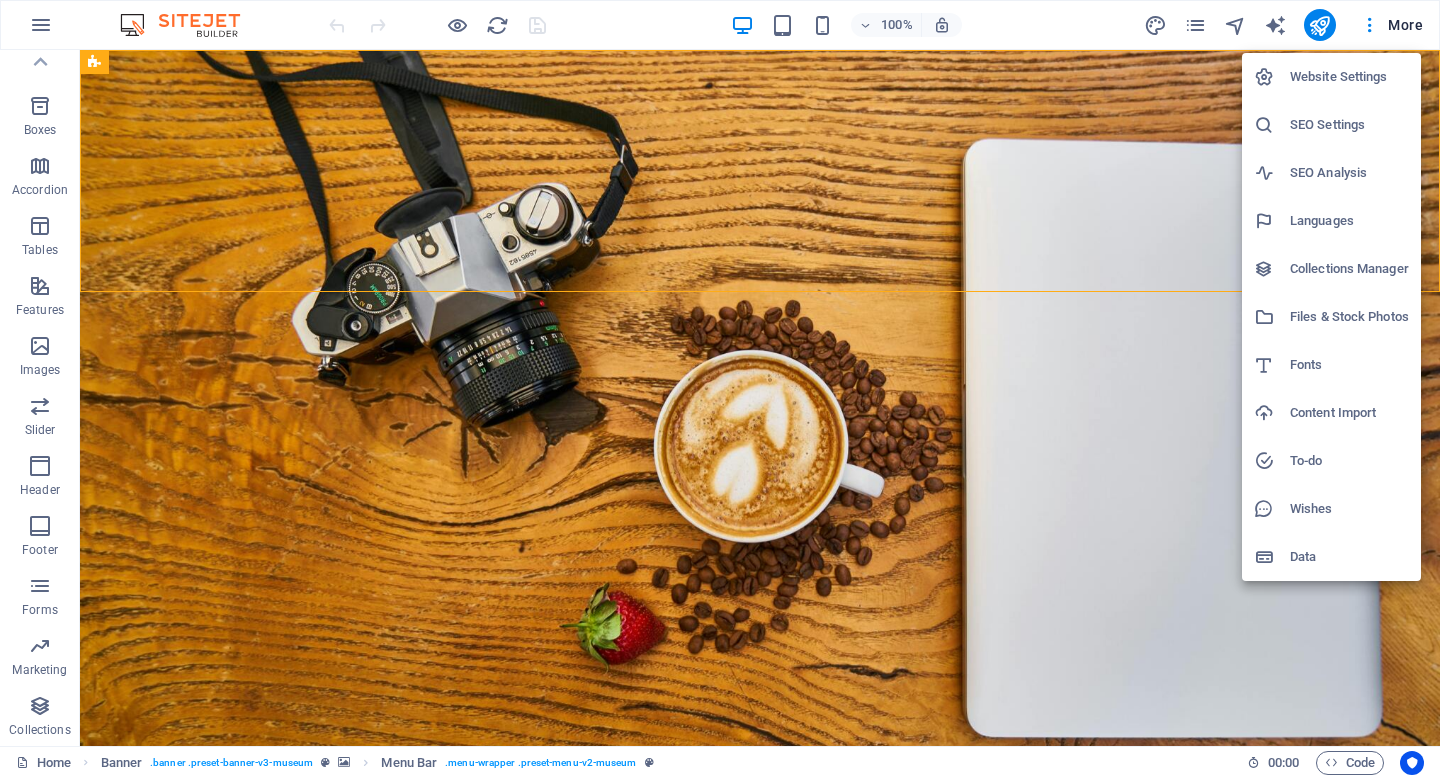click at bounding box center [720, 389] 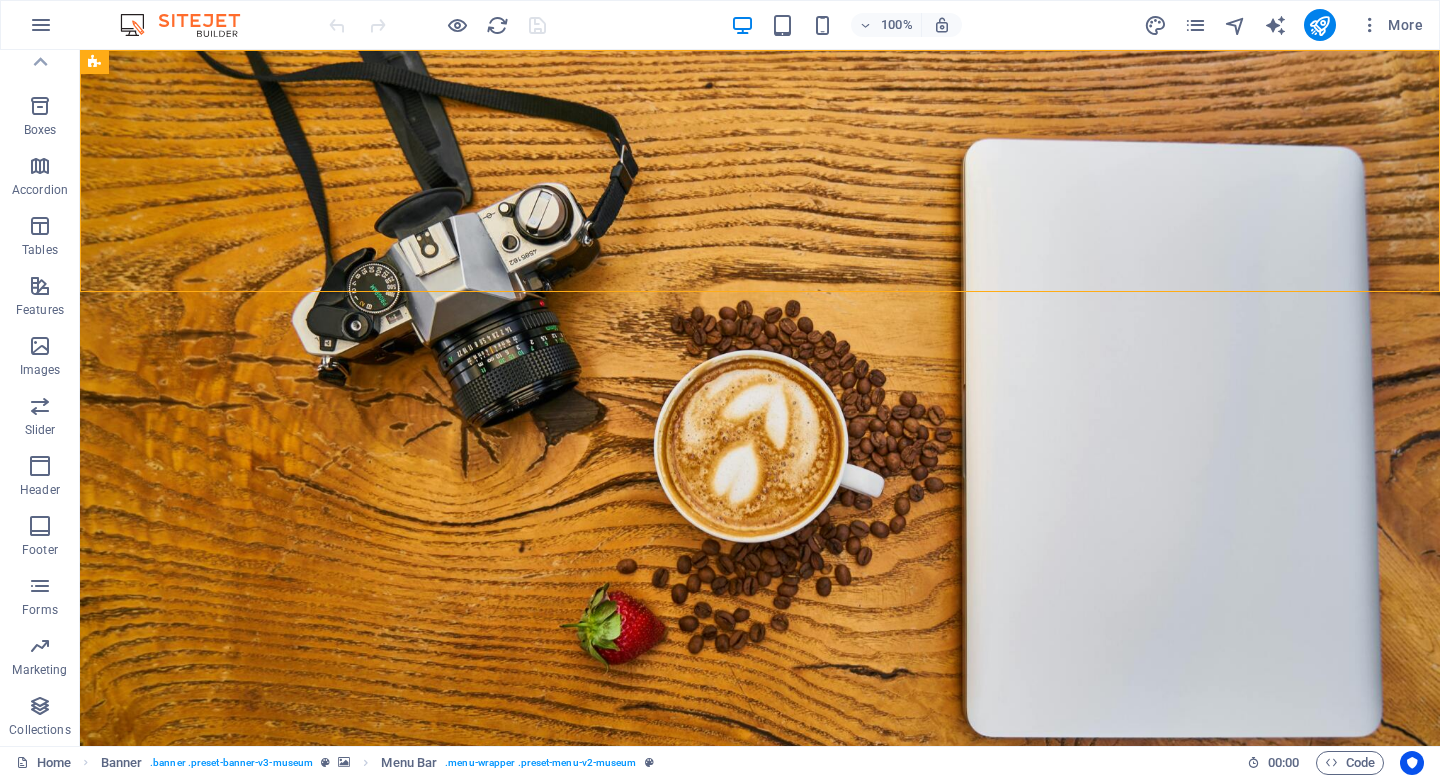 click at bounding box center [190, 25] 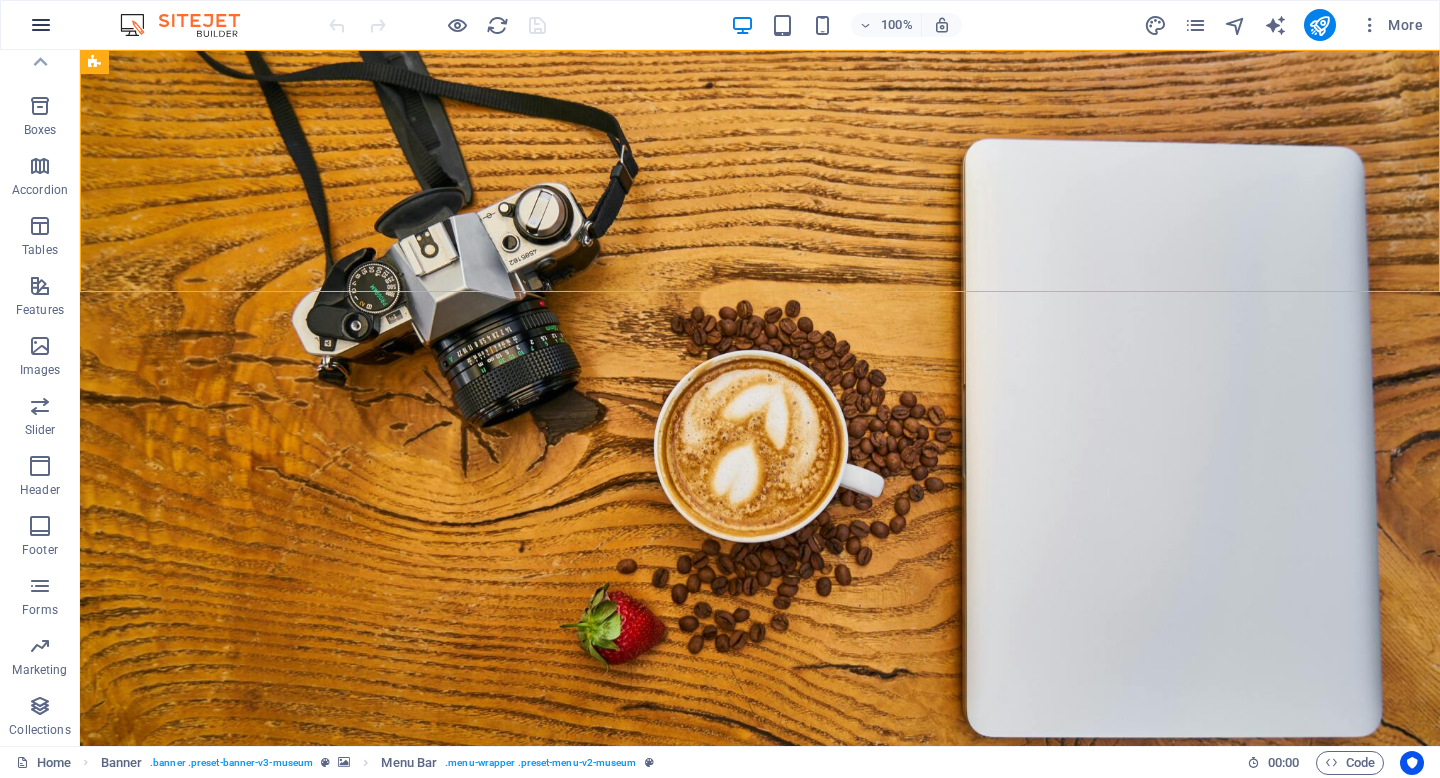 click at bounding box center (41, 25) 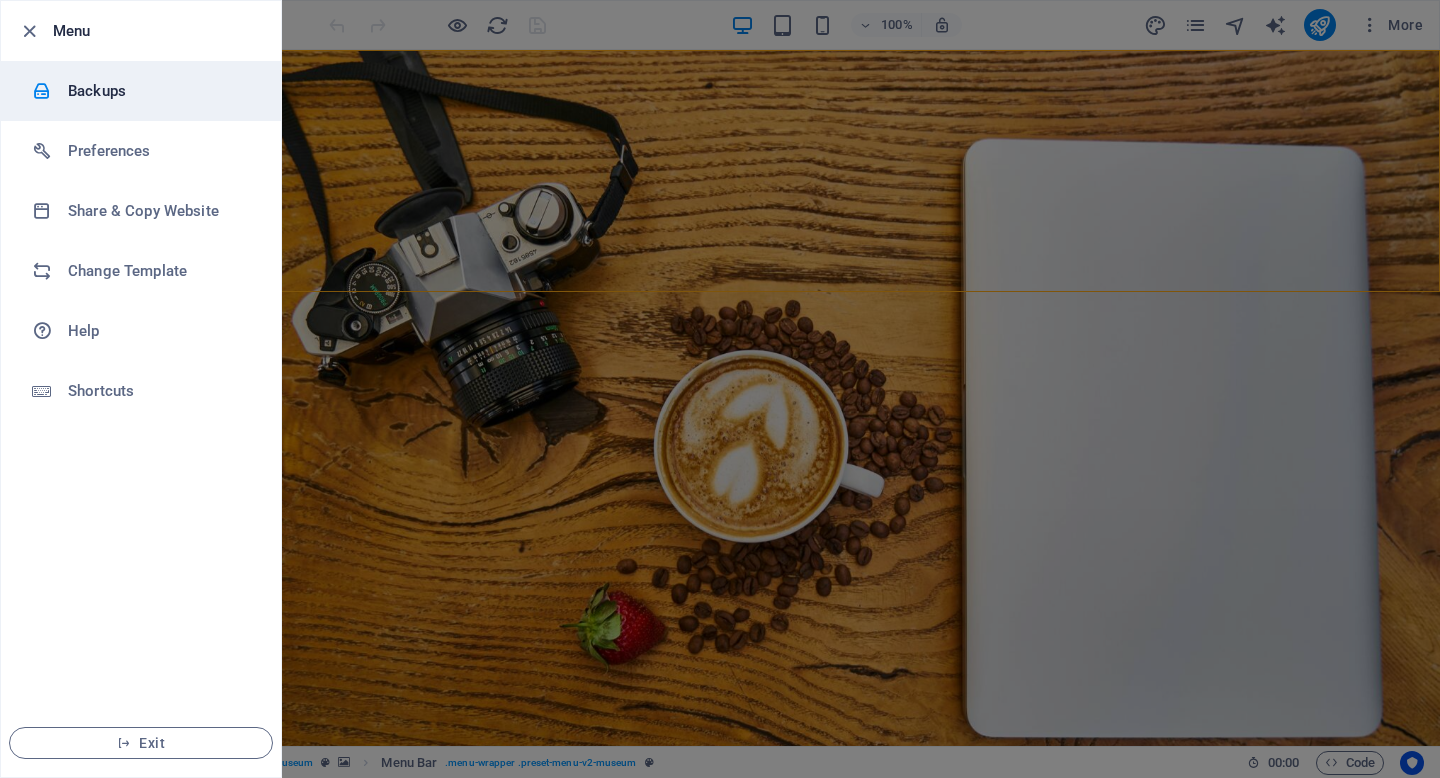 click on "Backups" at bounding box center (160, 91) 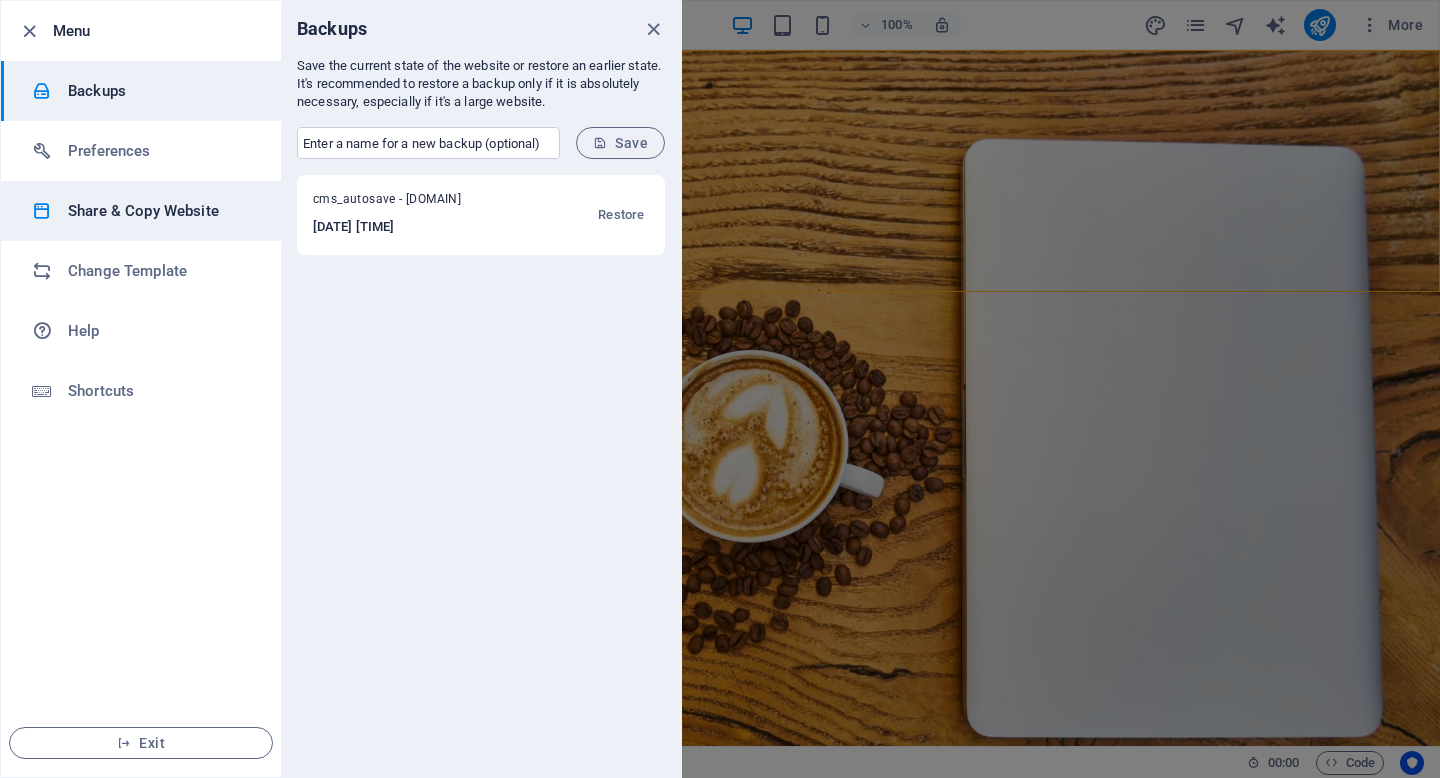 click on "Share & Copy Website" at bounding box center [160, 211] 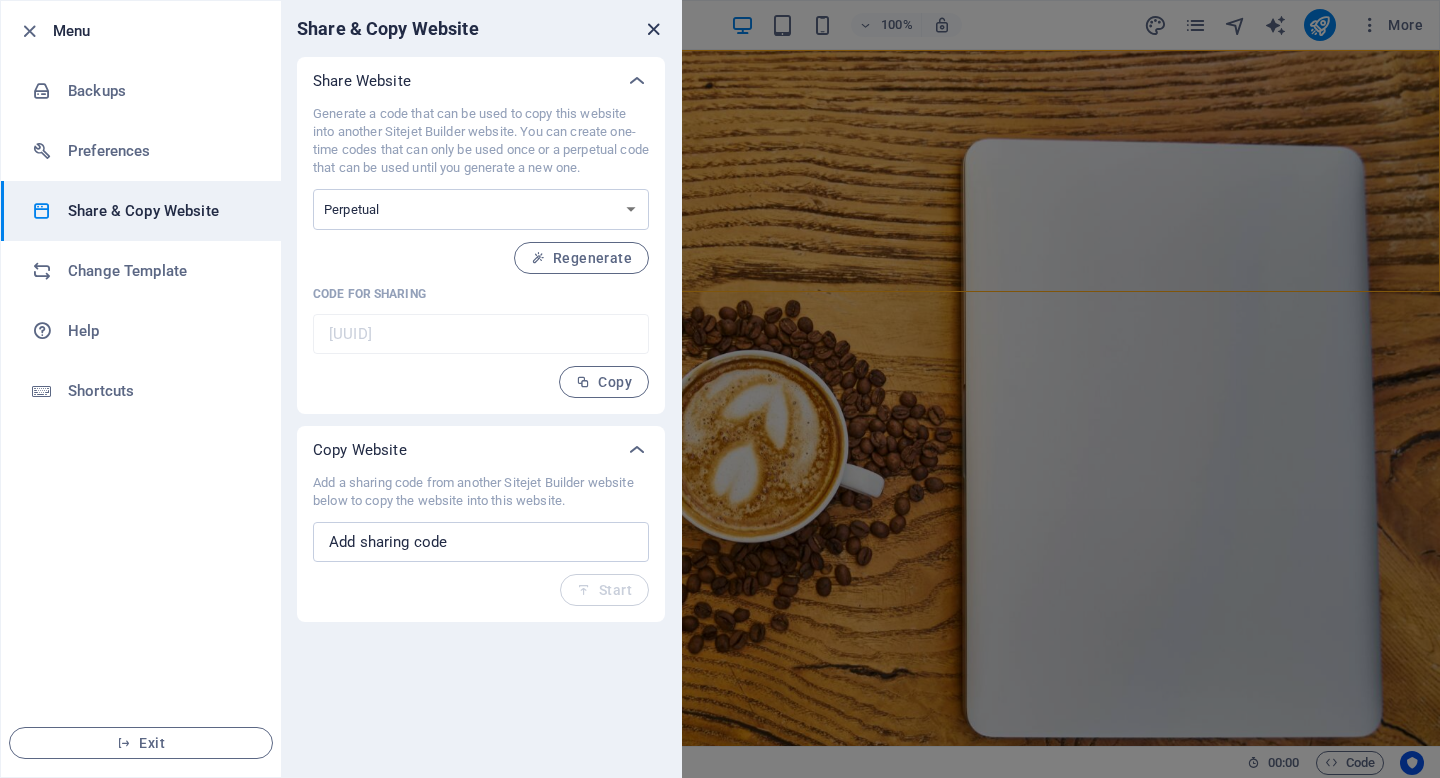 click at bounding box center (653, 29) 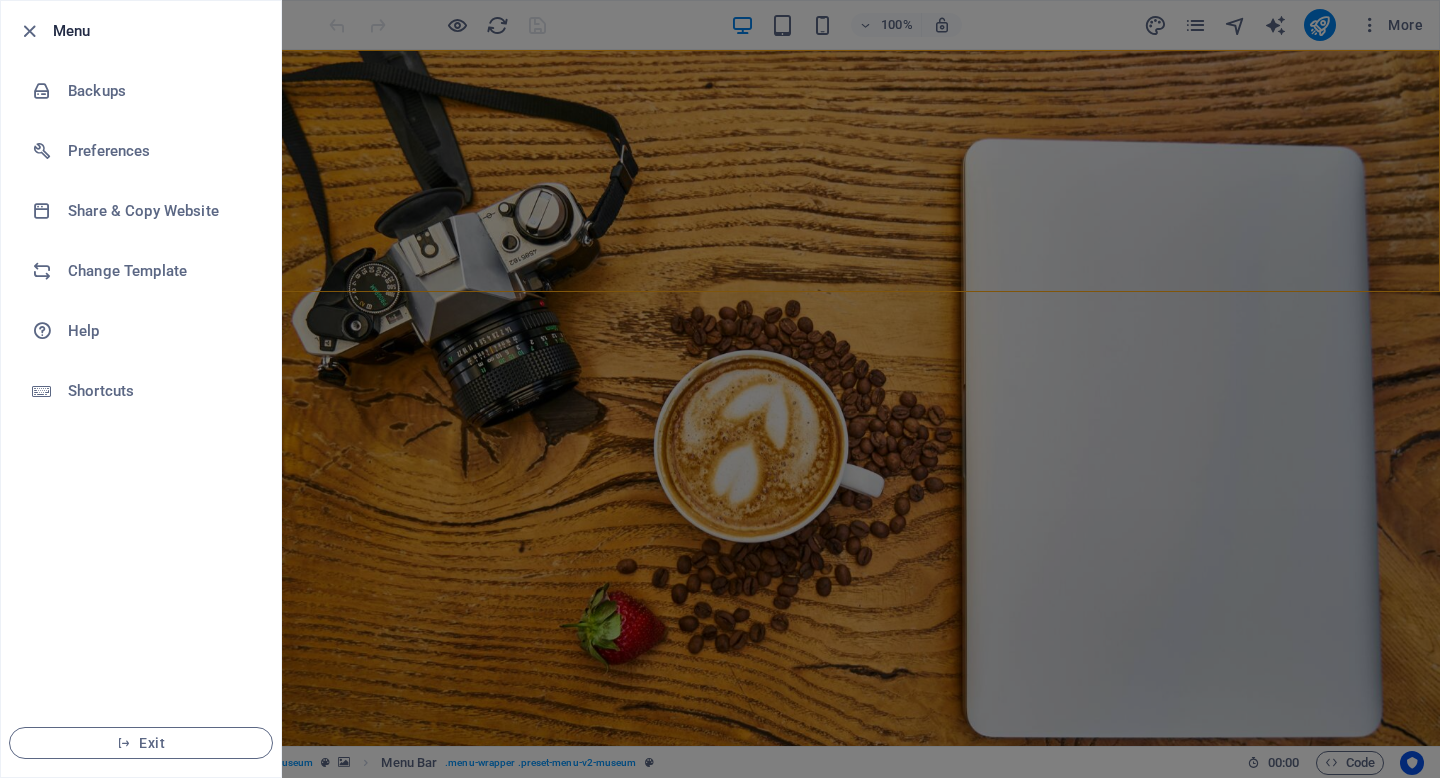 click at bounding box center (720, 389) 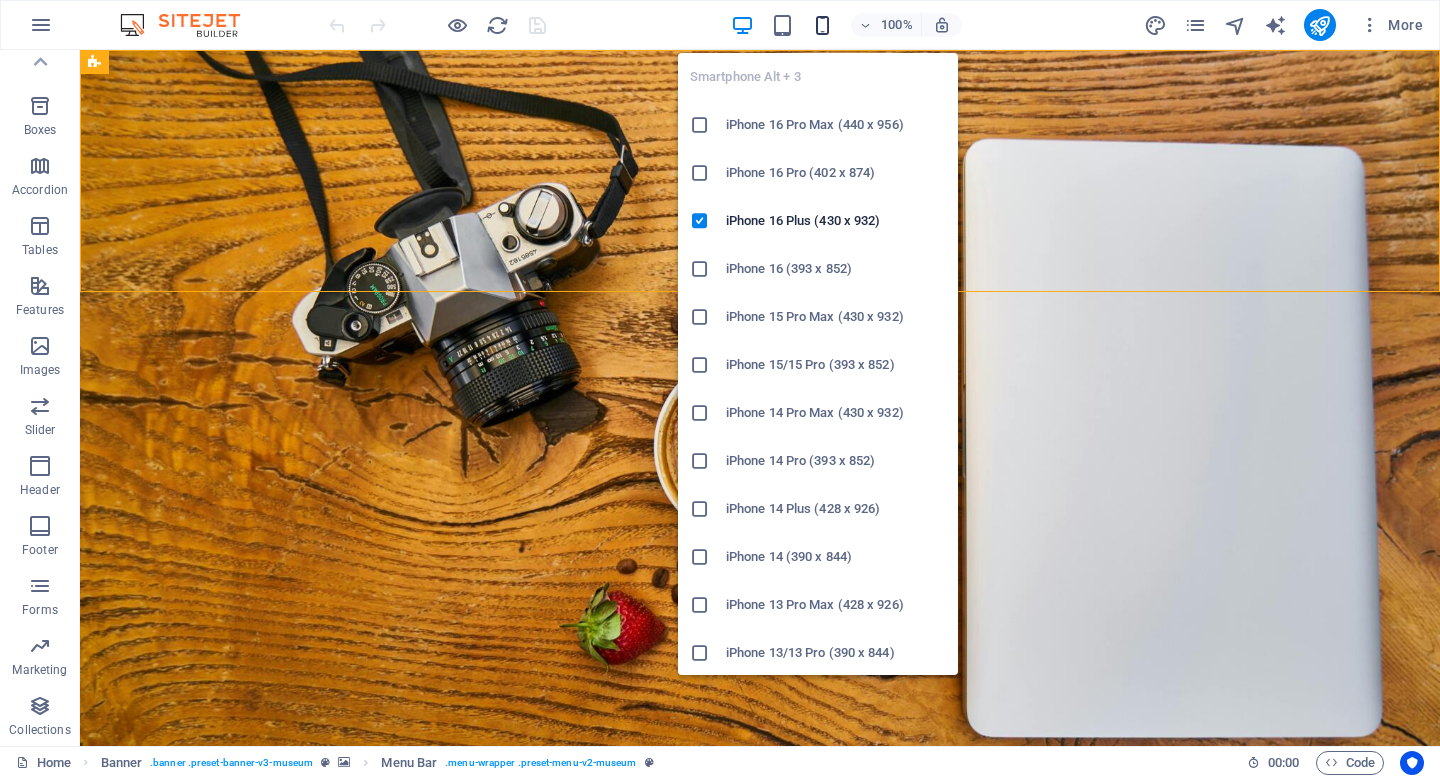 click at bounding box center (822, 25) 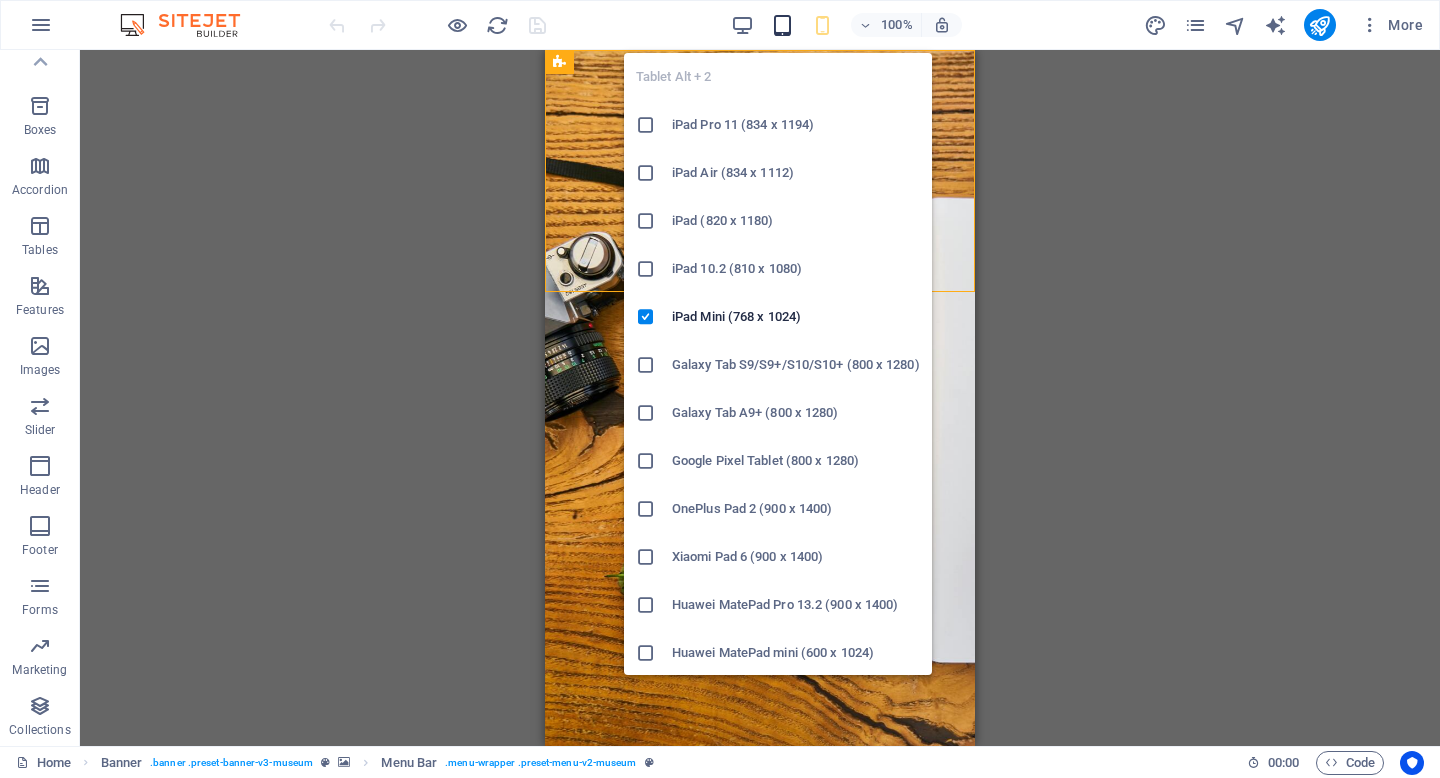 click at bounding box center (782, 25) 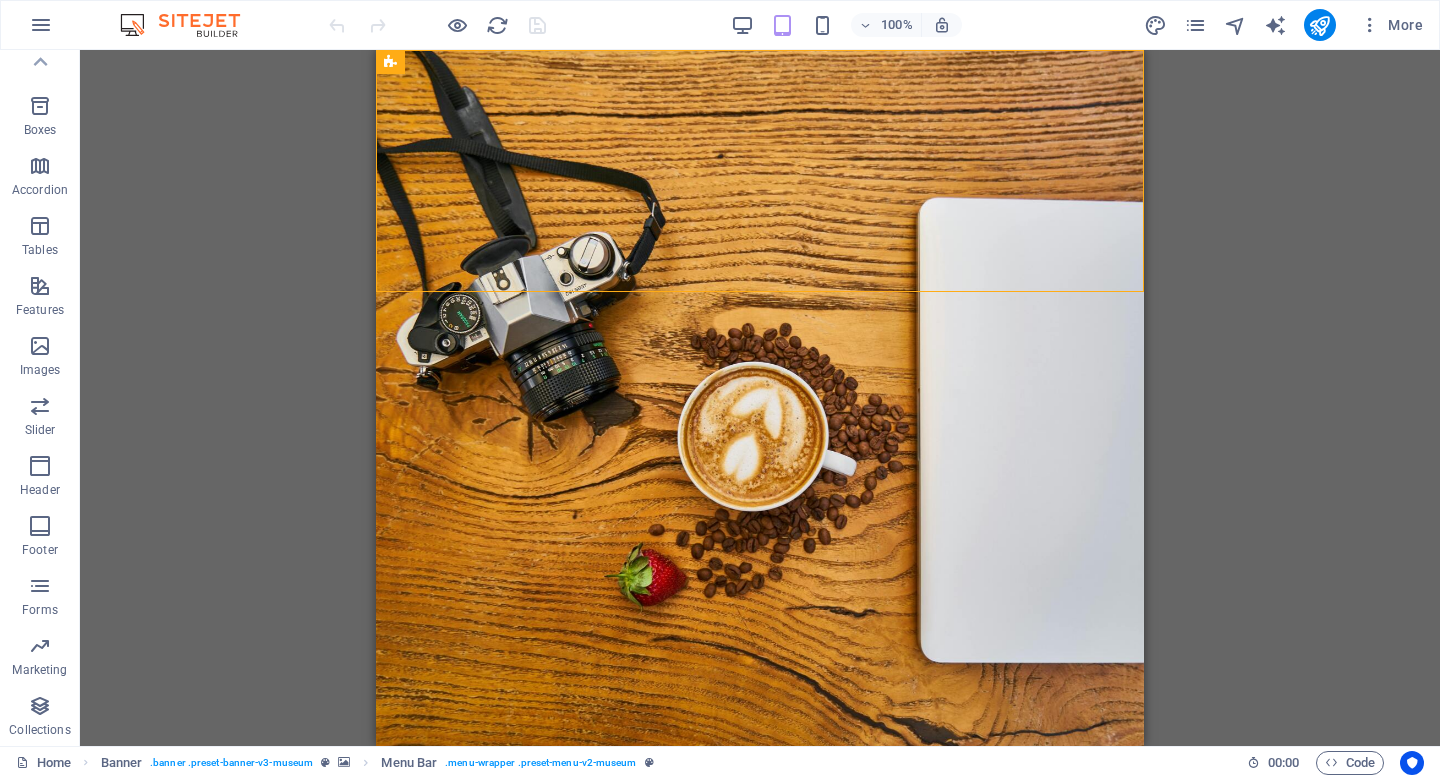 click on "100%" at bounding box center [846, 25] 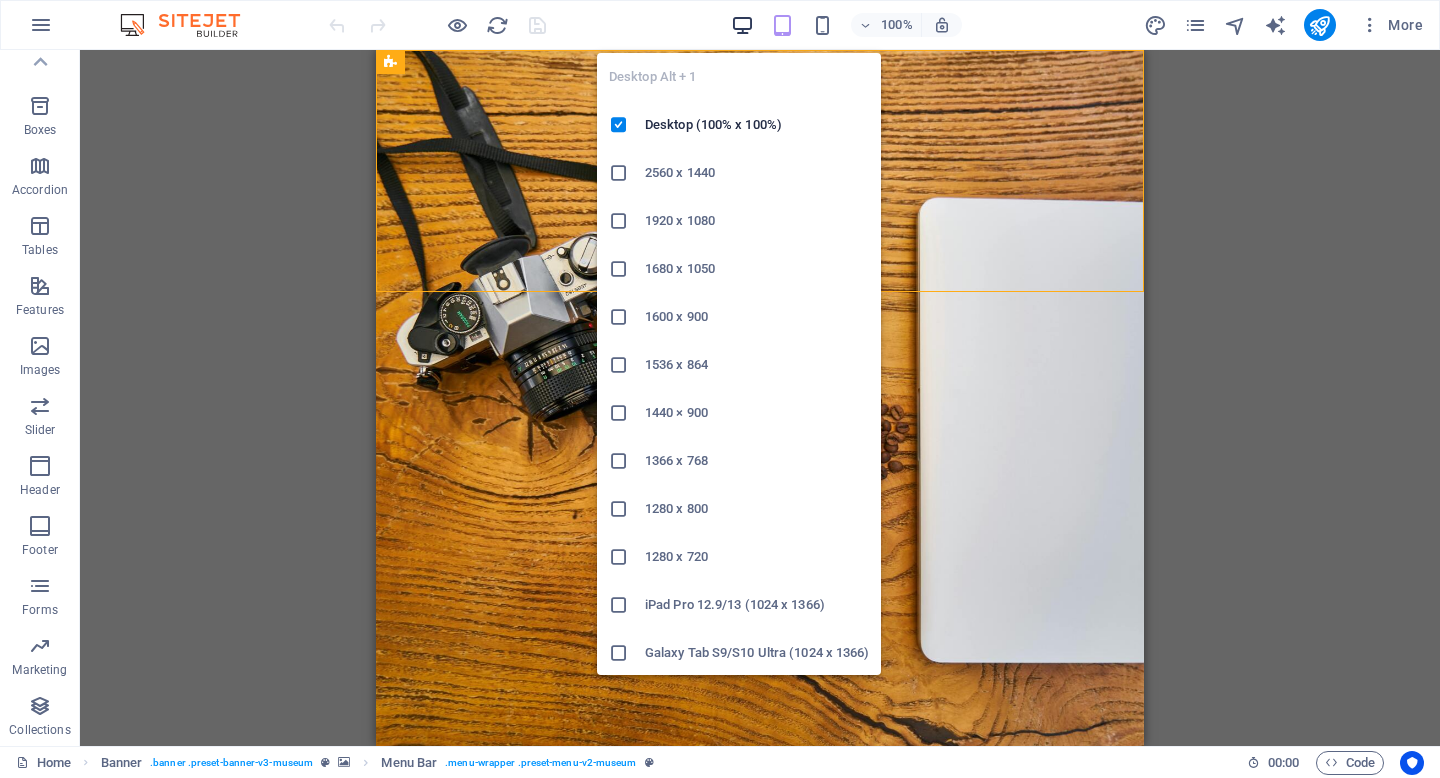 click at bounding box center [742, 25] 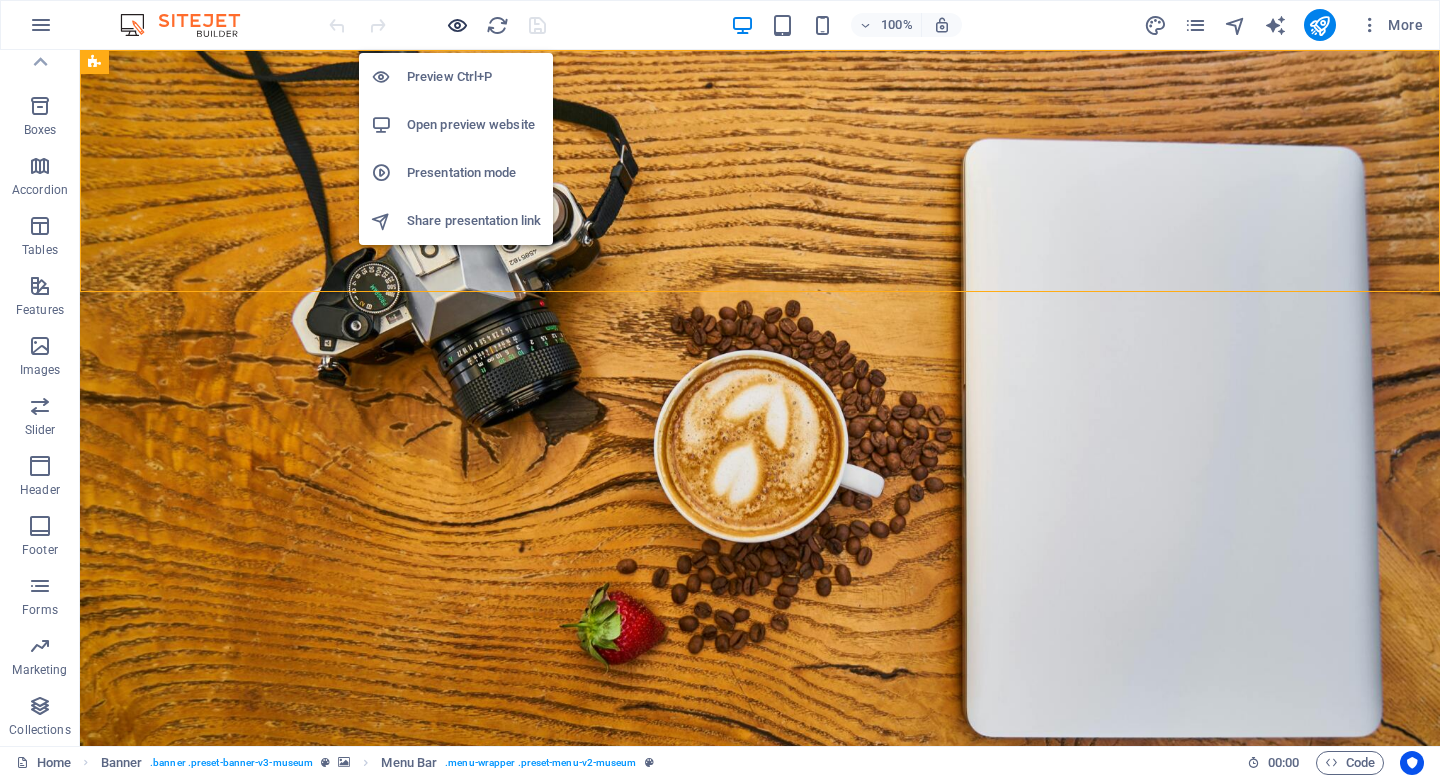 click at bounding box center [457, 25] 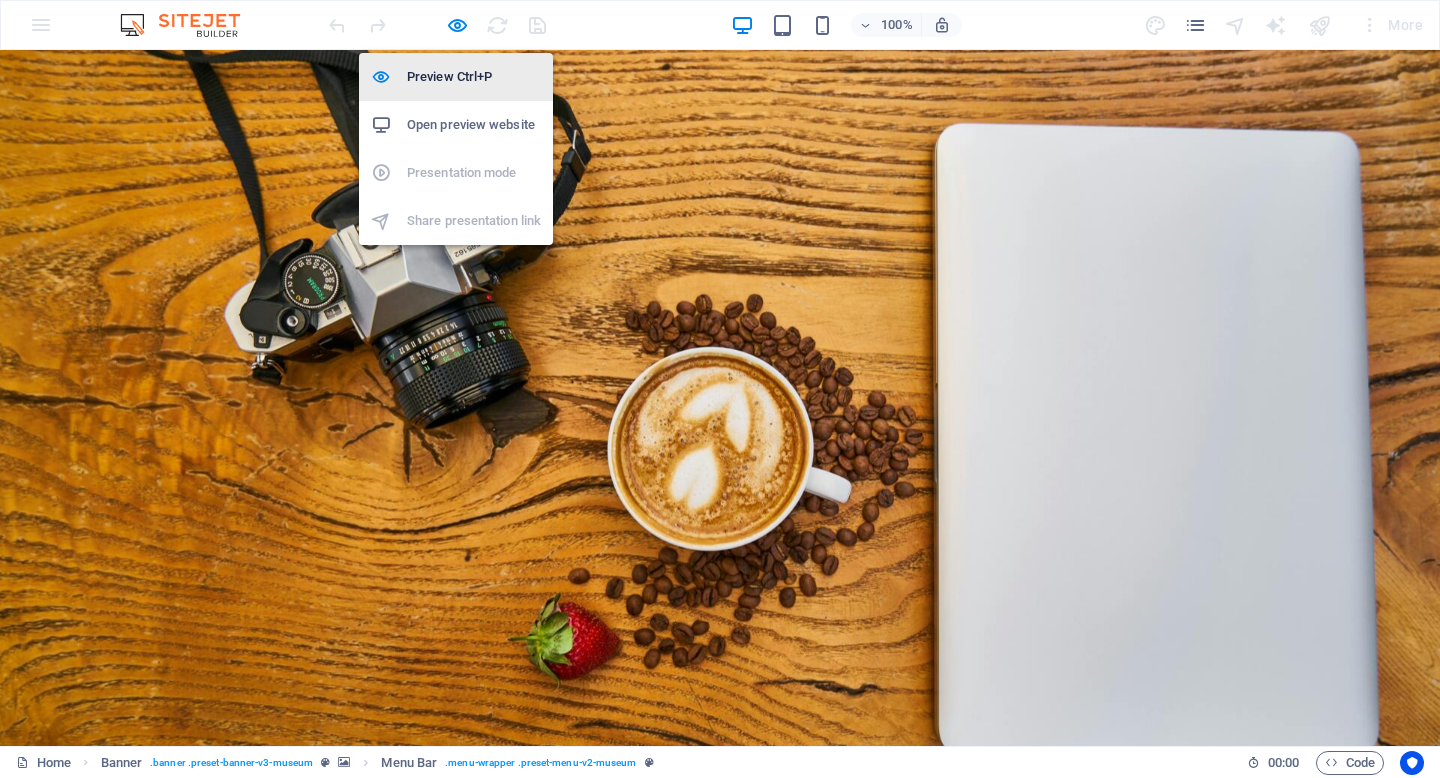 click on "Preview Ctrl+P" at bounding box center [474, 77] 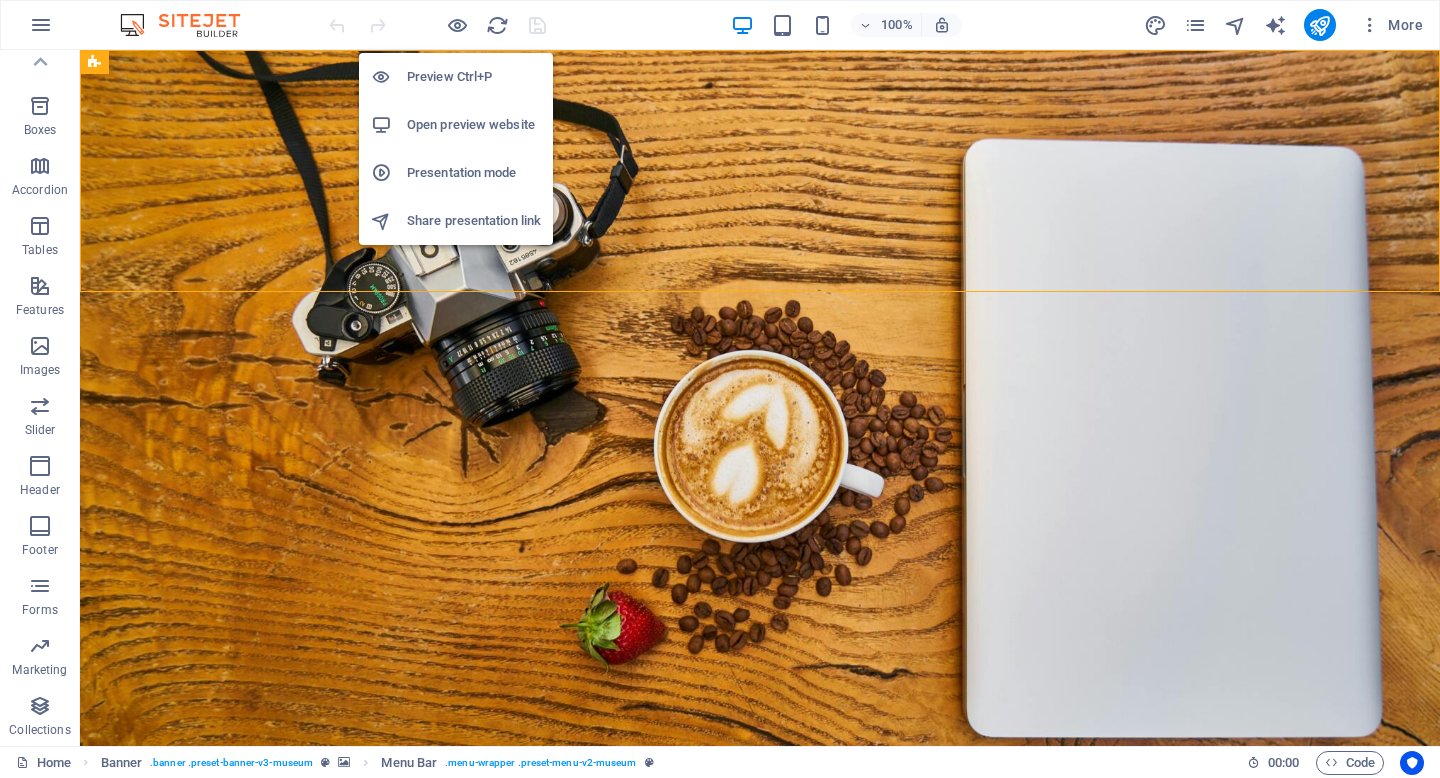 click on "Open preview website" at bounding box center [474, 125] 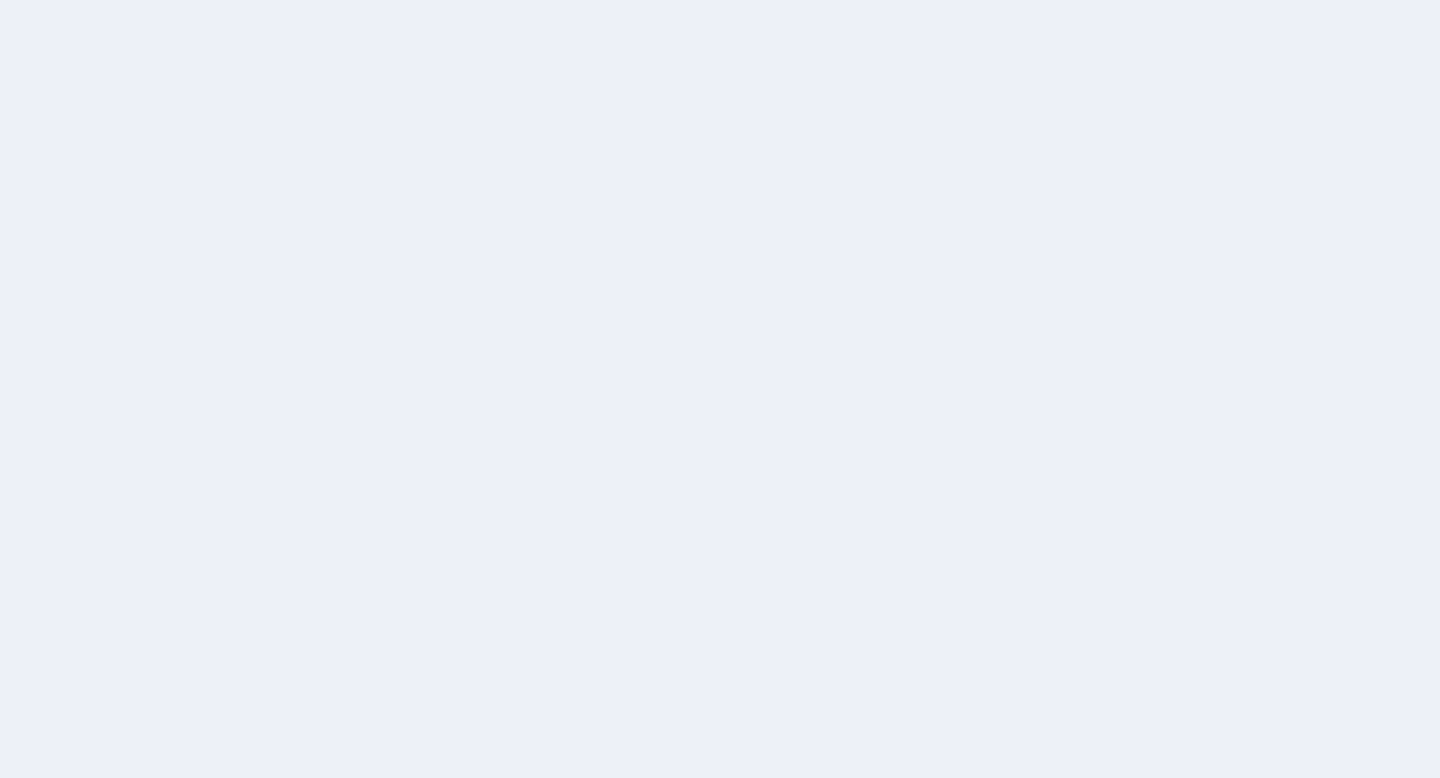 scroll, scrollTop: 0, scrollLeft: 0, axis: both 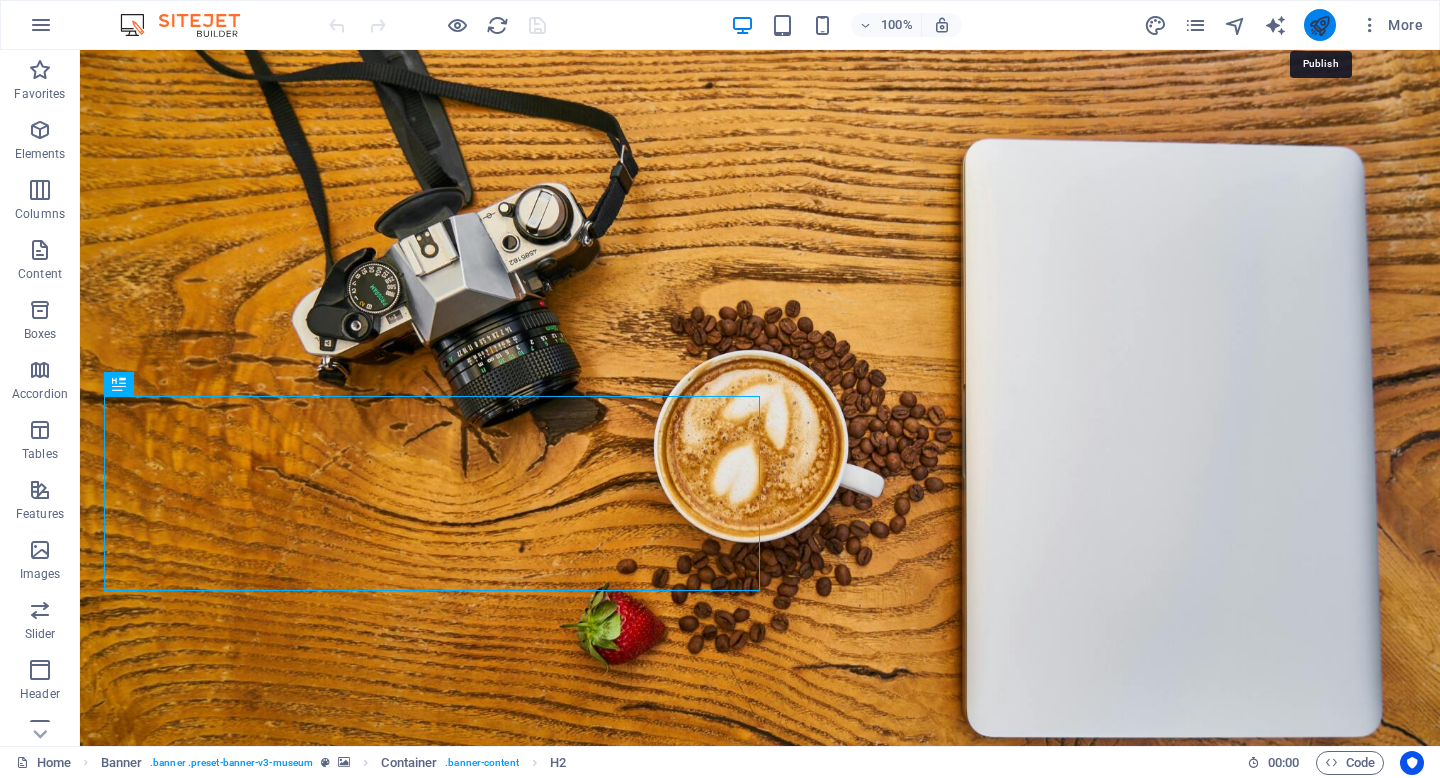 click at bounding box center [1319, 25] 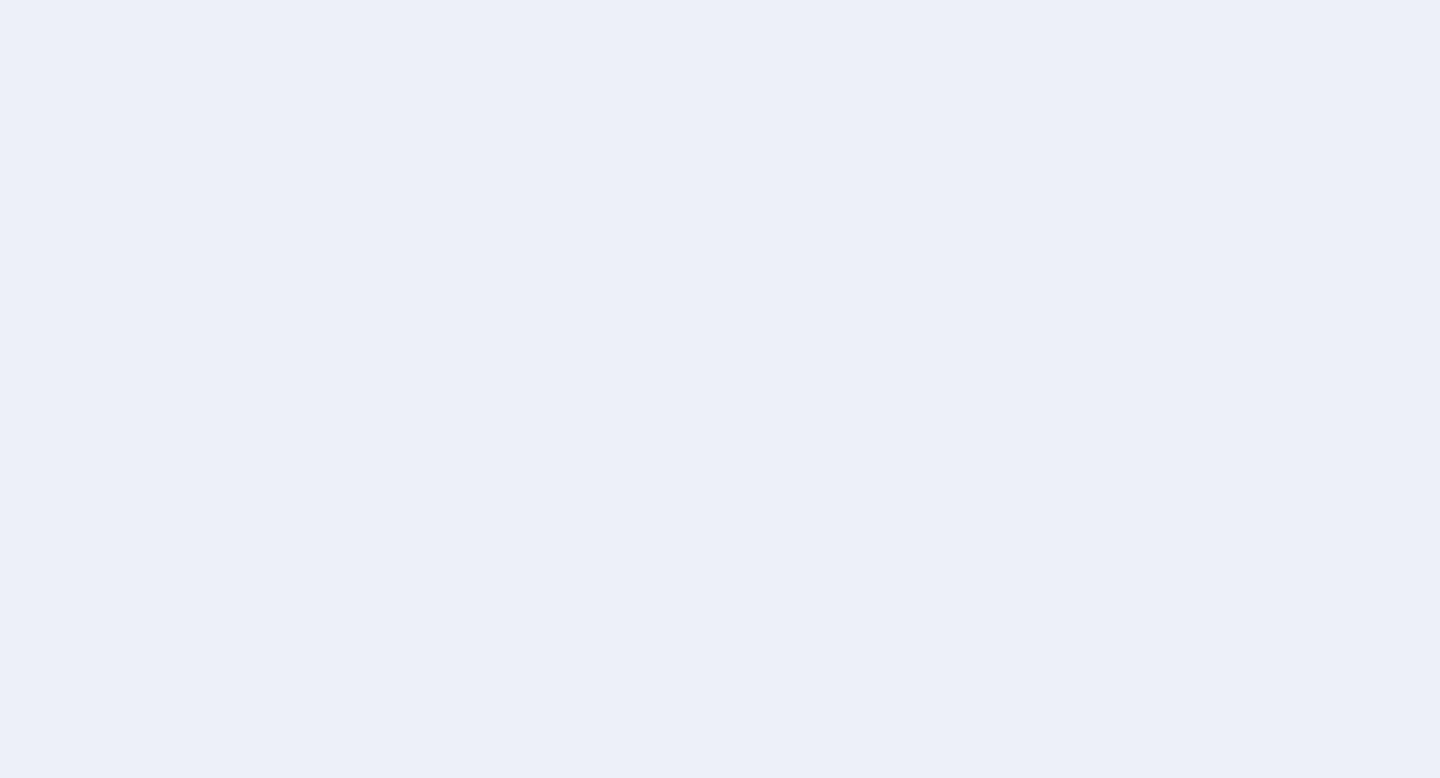 scroll, scrollTop: 0, scrollLeft: 0, axis: both 